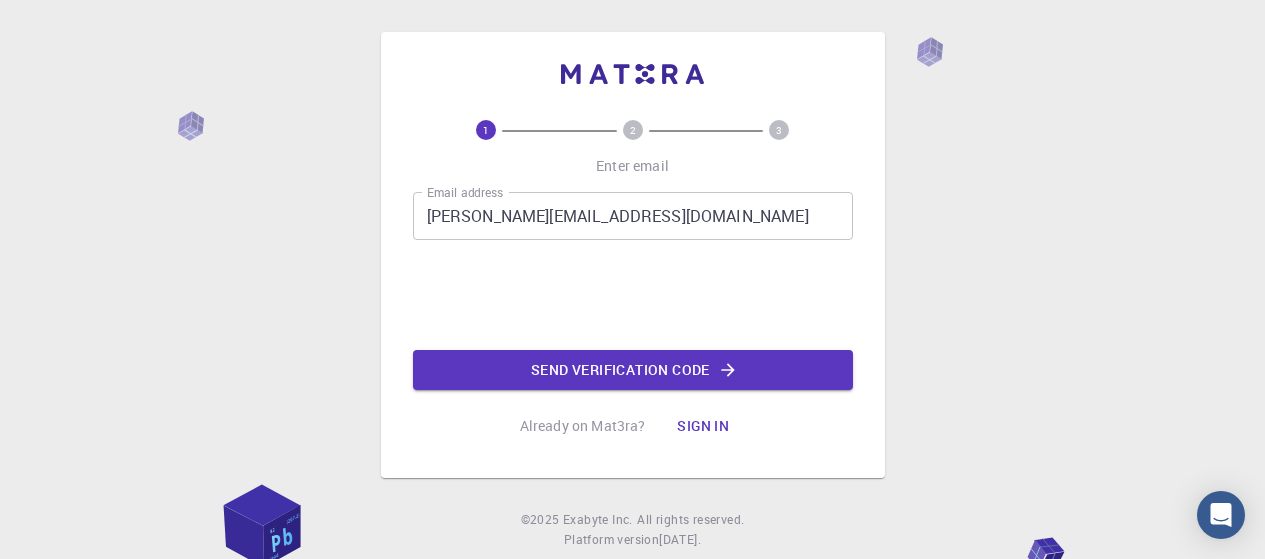 scroll, scrollTop: 0, scrollLeft: 0, axis: both 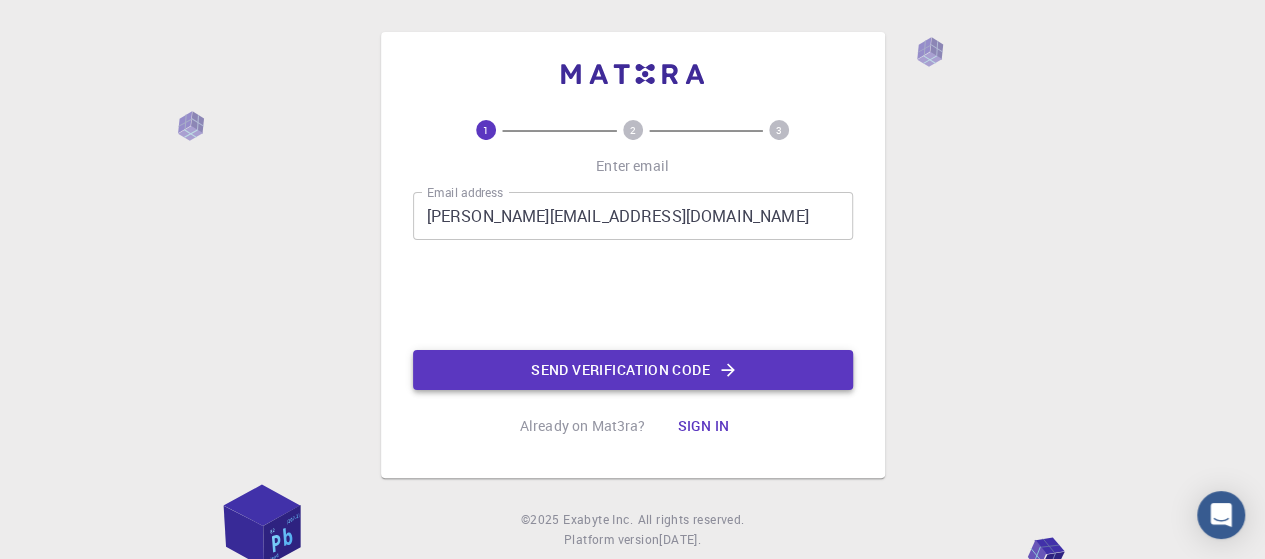 click on "Send verification code" 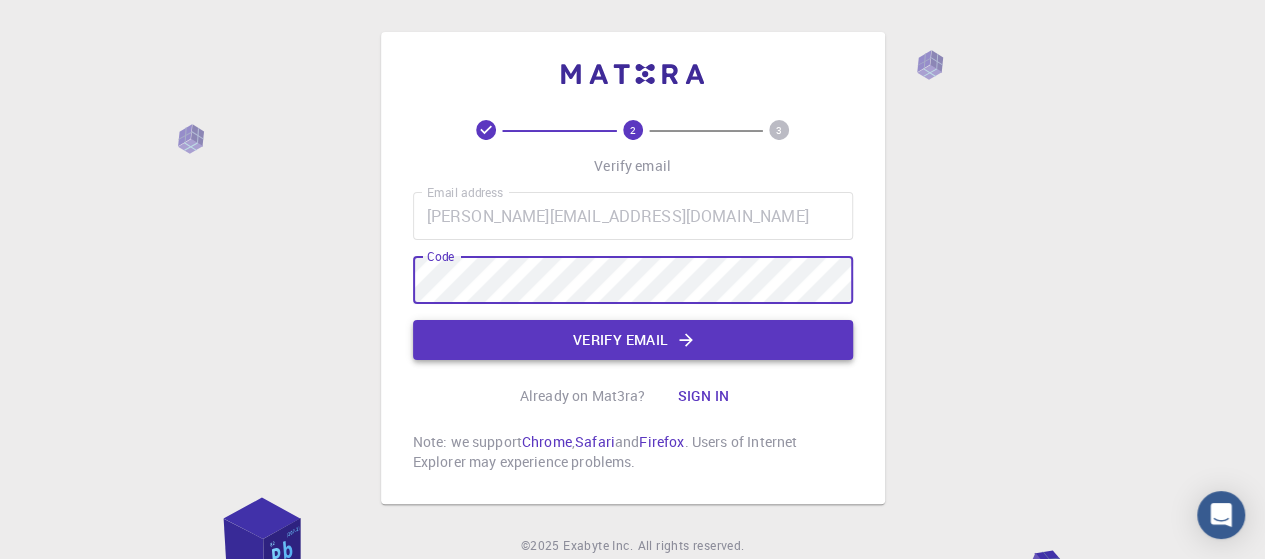 click on "Verify email" 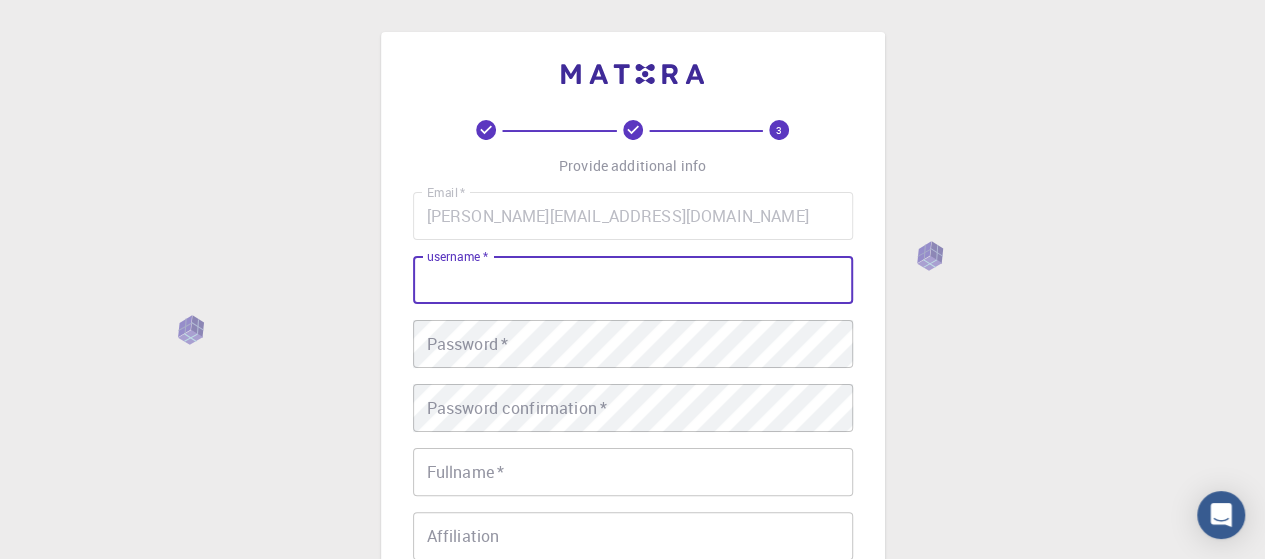 click on "username   *" at bounding box center (633, 280) 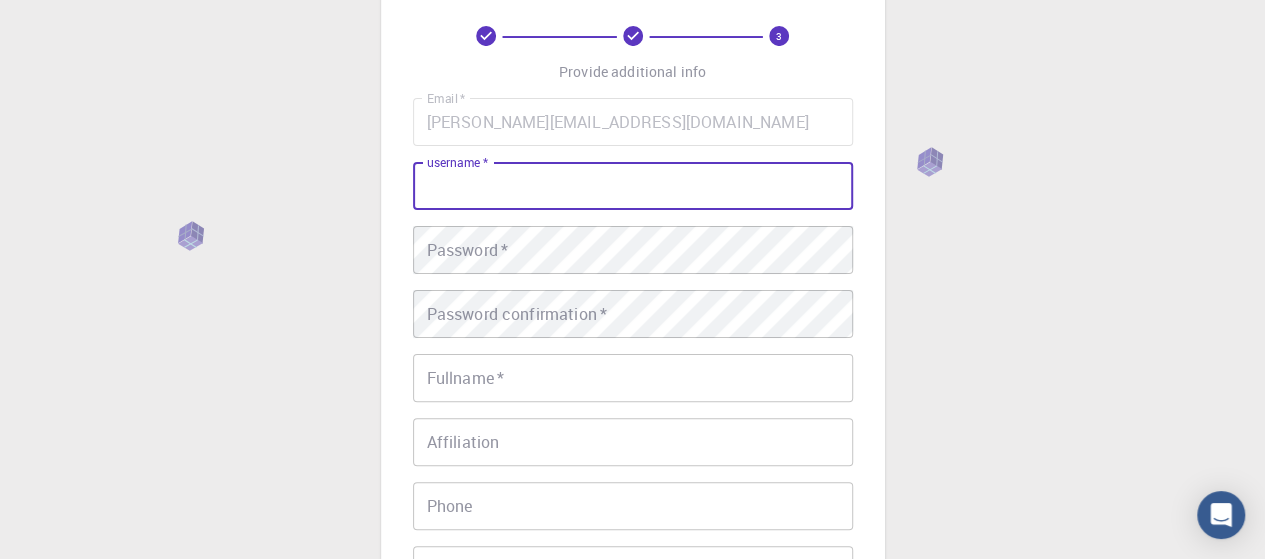 scroll, scrollTop: 60, scrollLeft: 0, axis: vertical 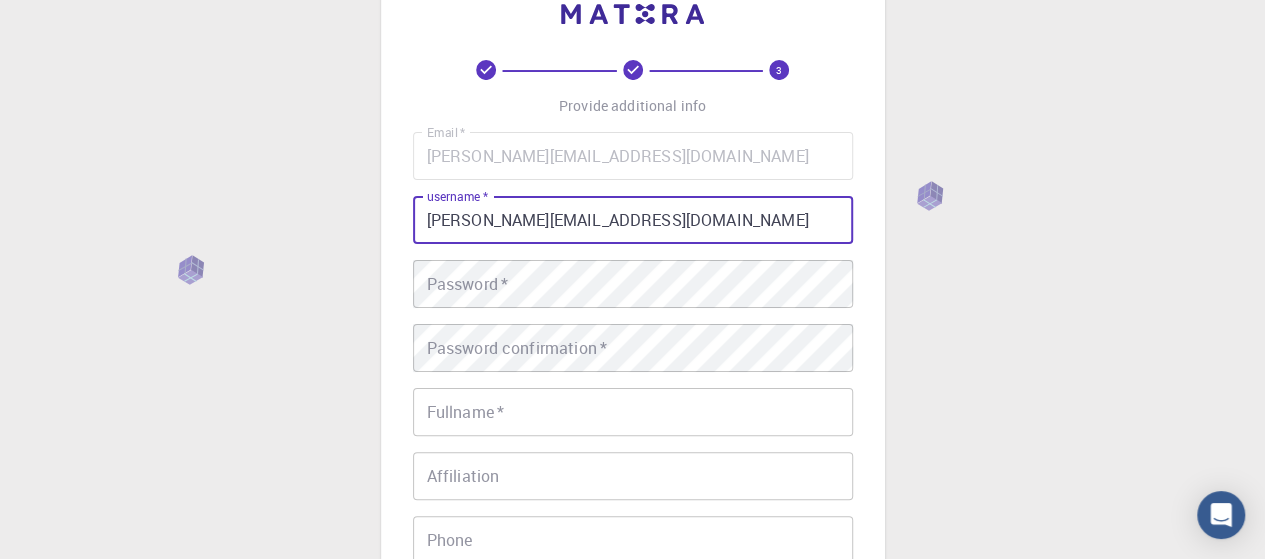 type on "silva.quim1971@gmail.com" 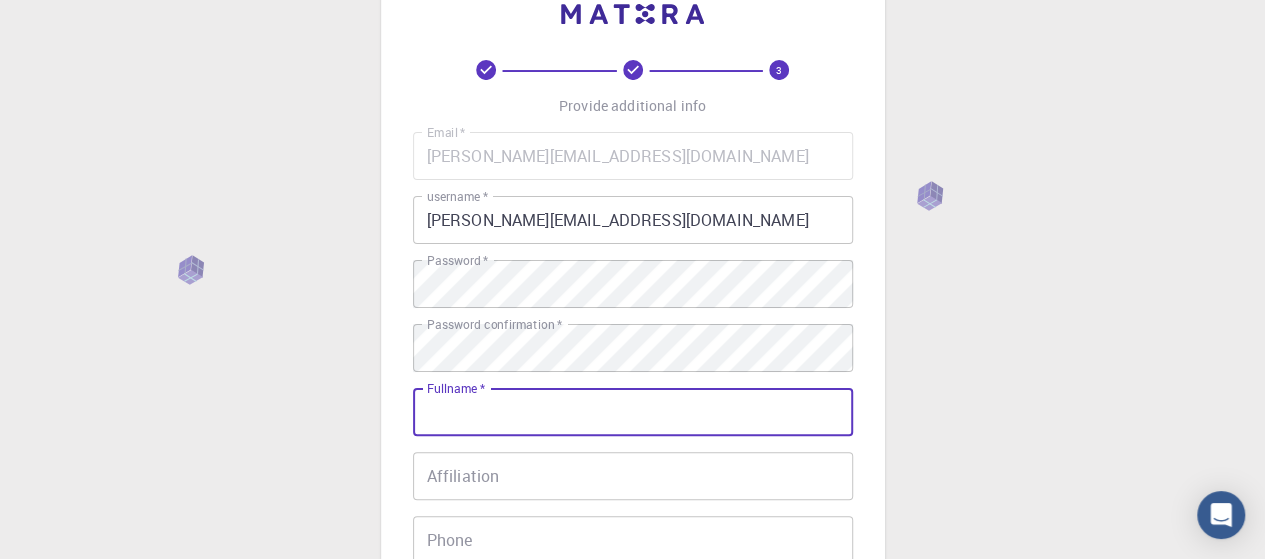 click on "Fullname   *" at bounding box center (633, 412) 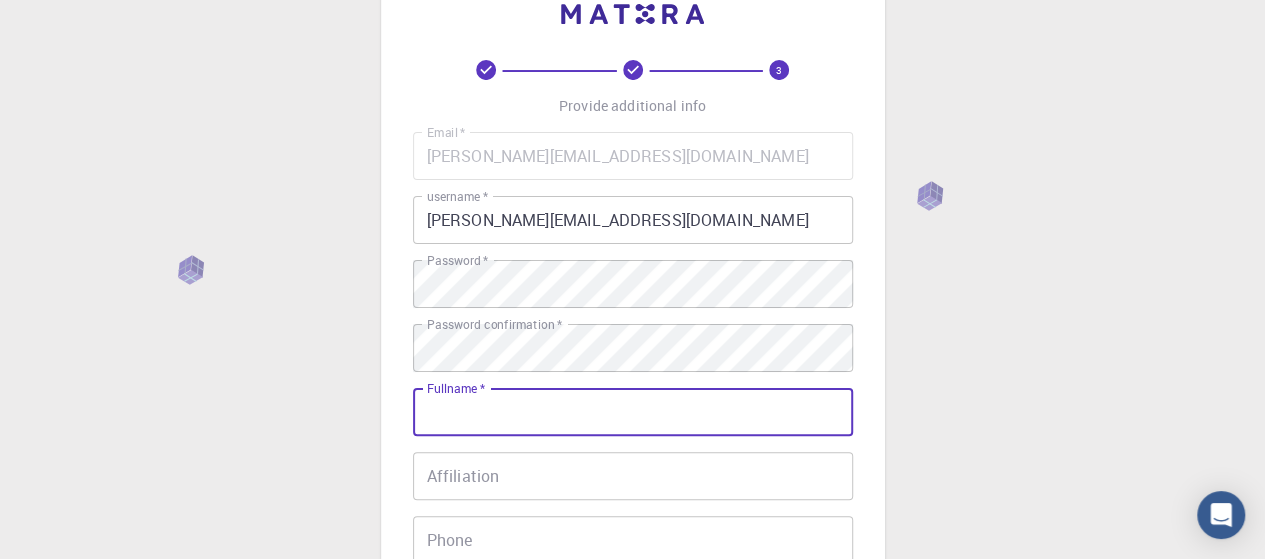 type on "Joaquim Gonçalves Silva" 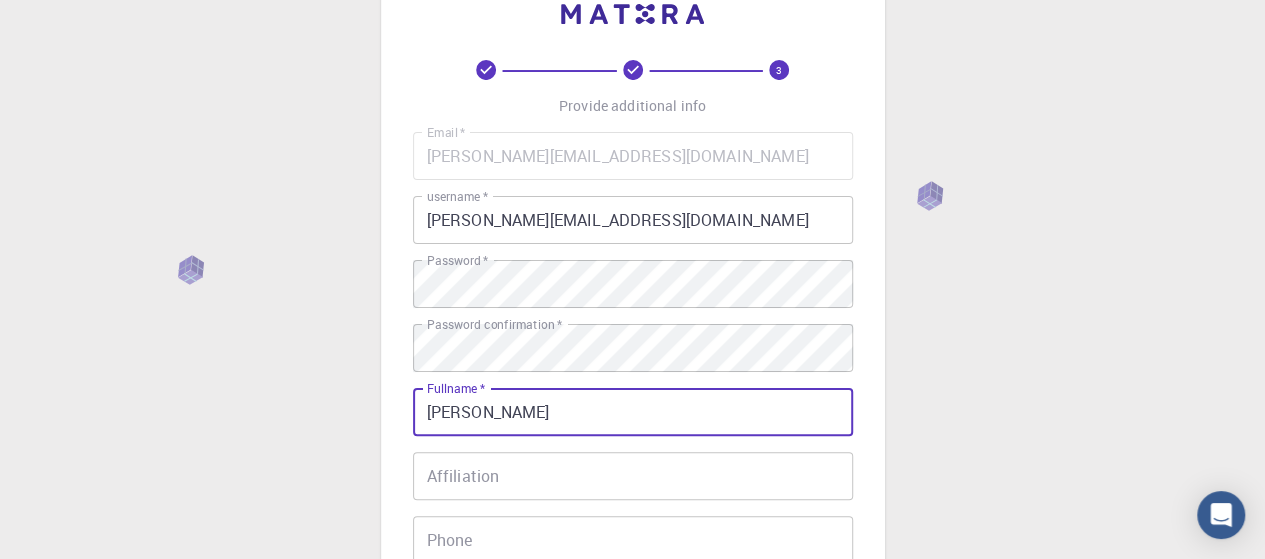 type on "914310434" 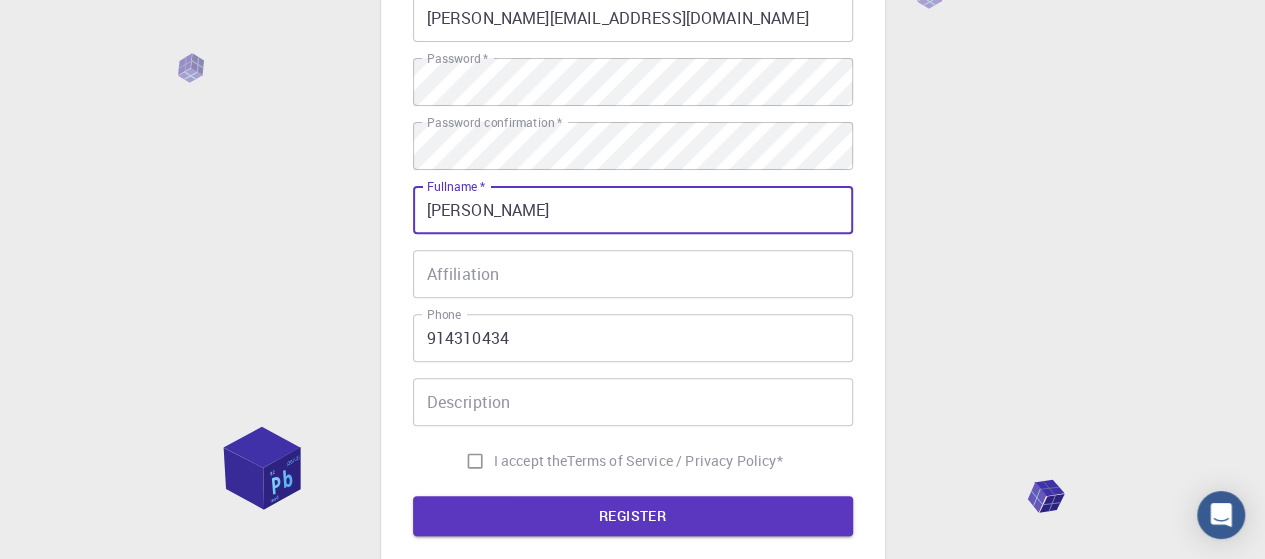 scroll, scrollTop: 360, scrollLeft: 0, axis: vertical 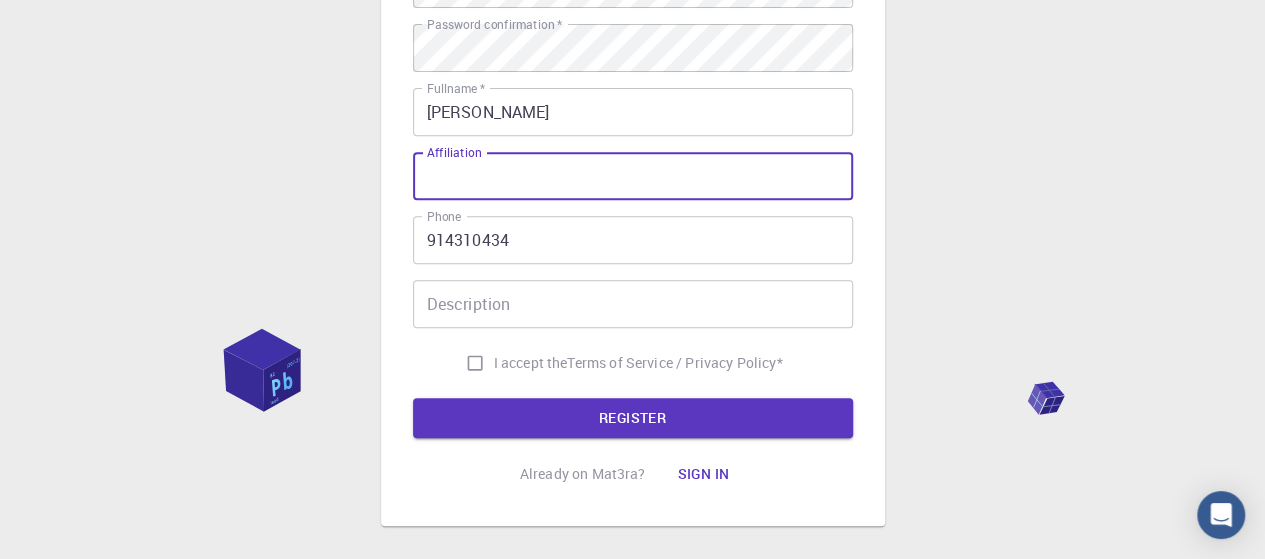 click on "Affiliation" at bounding box center [633, 176] 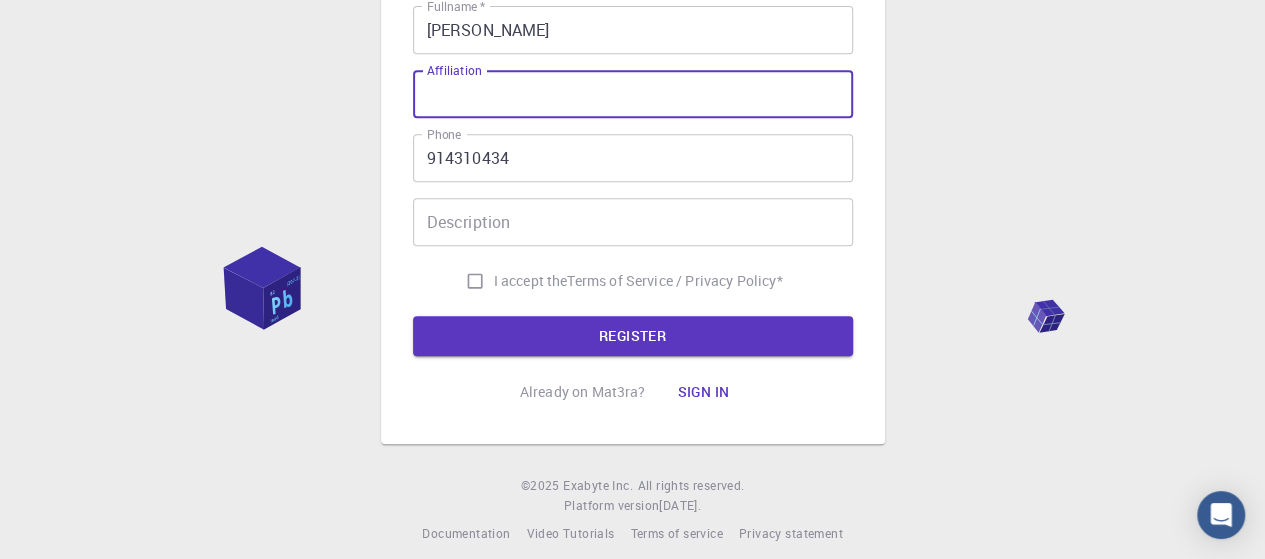 scroll, scrollTop: 460, scrollLeft: 0, axis: vertical 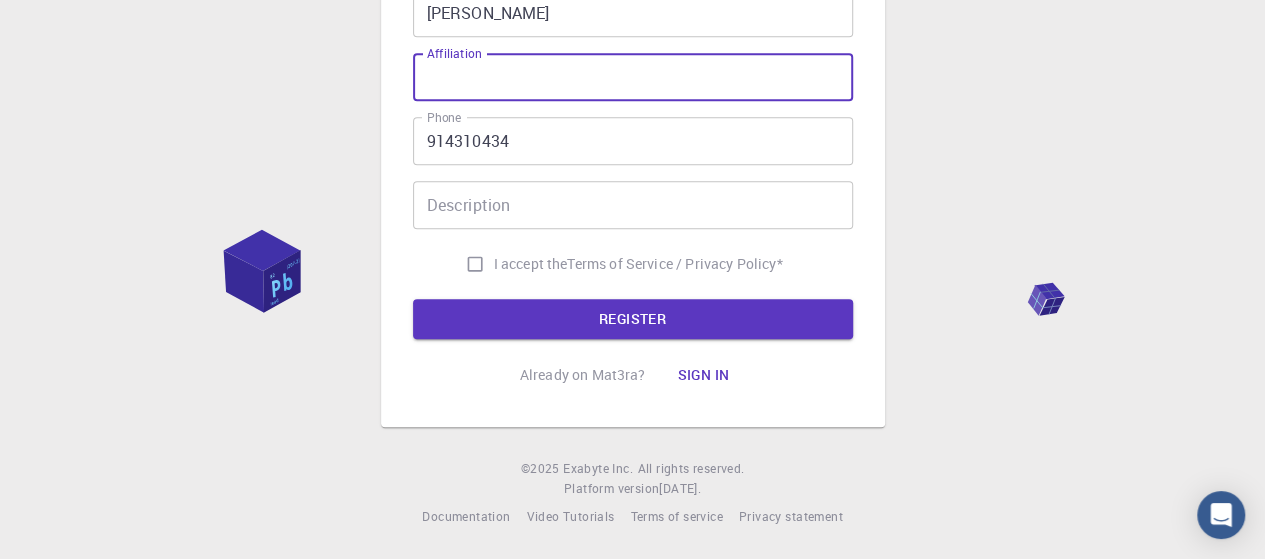 click on "I accept the  Terms of Service / Privacy Policy  *" at bounding box center (475, 264) 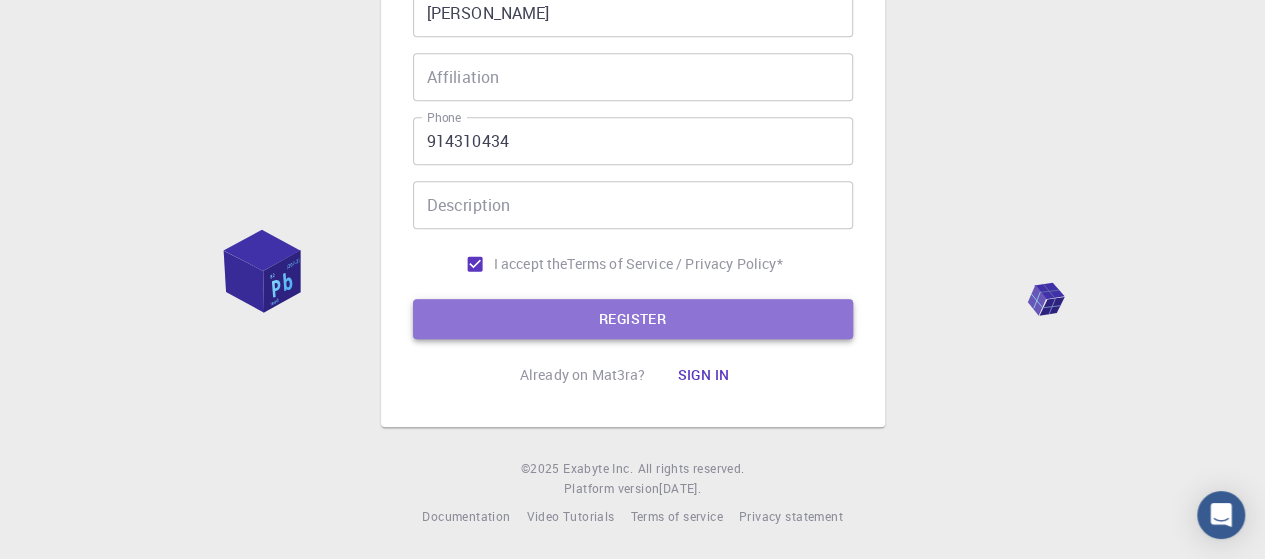 click on "REGISTER" at bounding box center (633, 319) 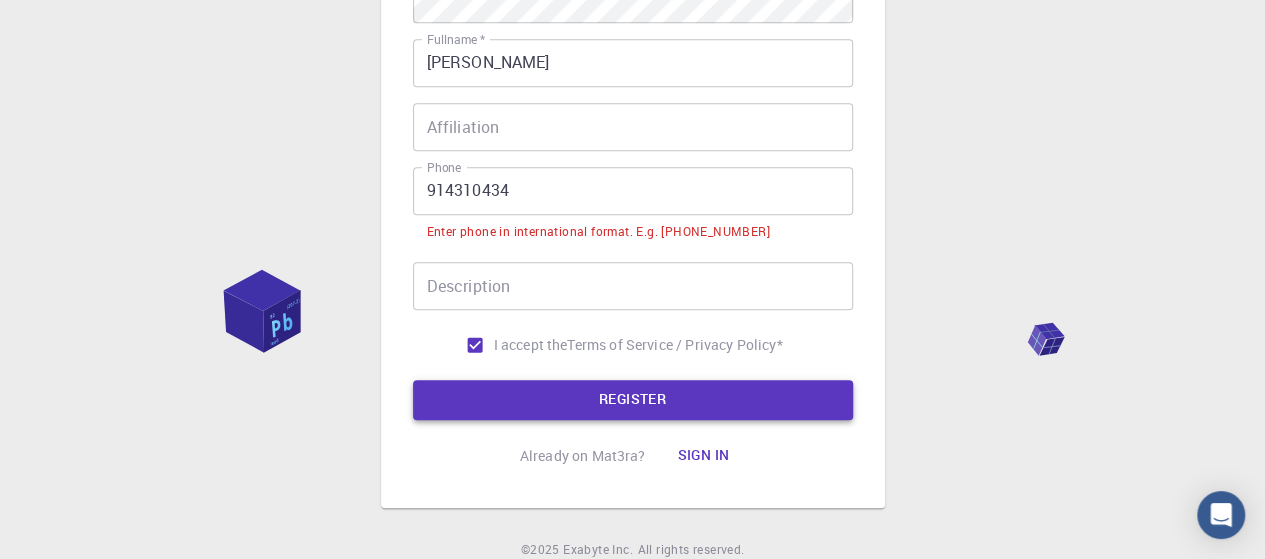 scroll, scrollTop: 511, scrollLeft: 0, axis: vertical 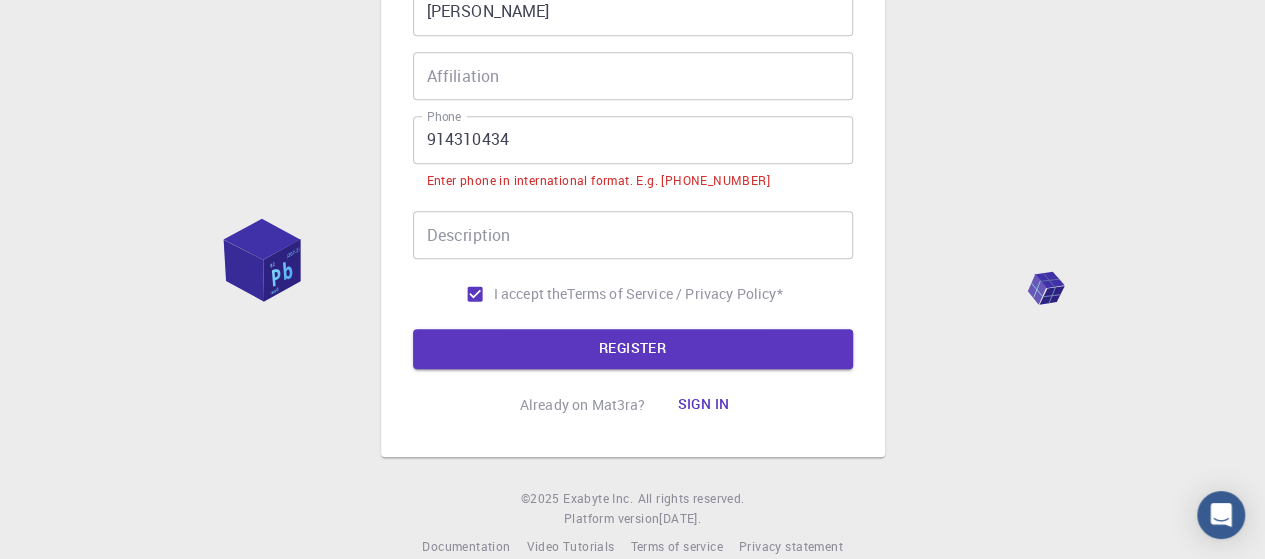 click on "914310434" at bounding box center (633, 140) 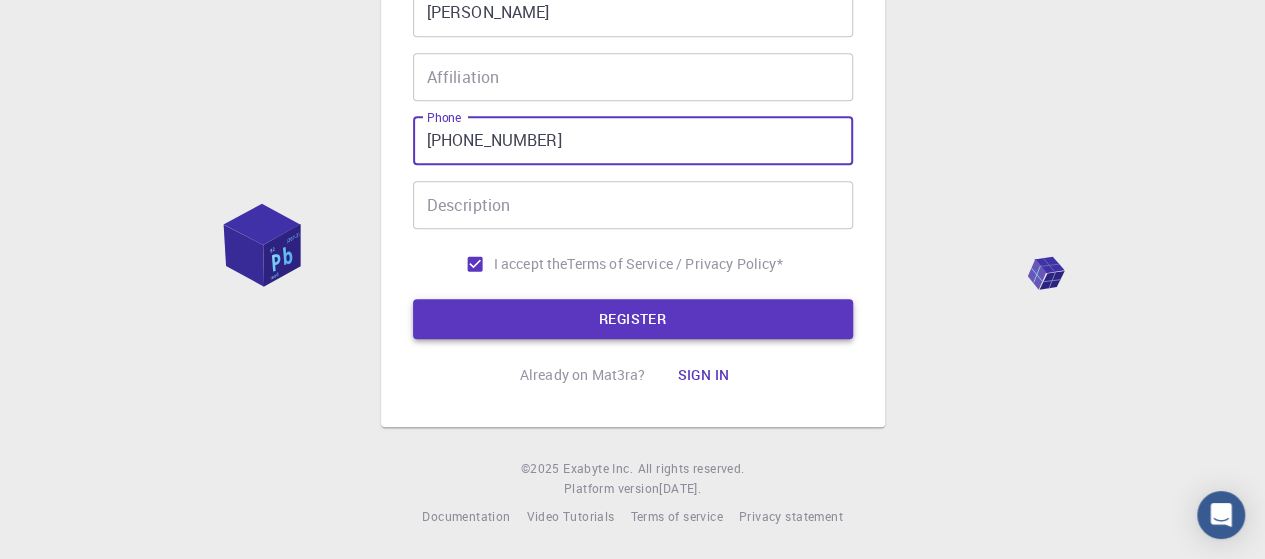 type on "+351914310434" 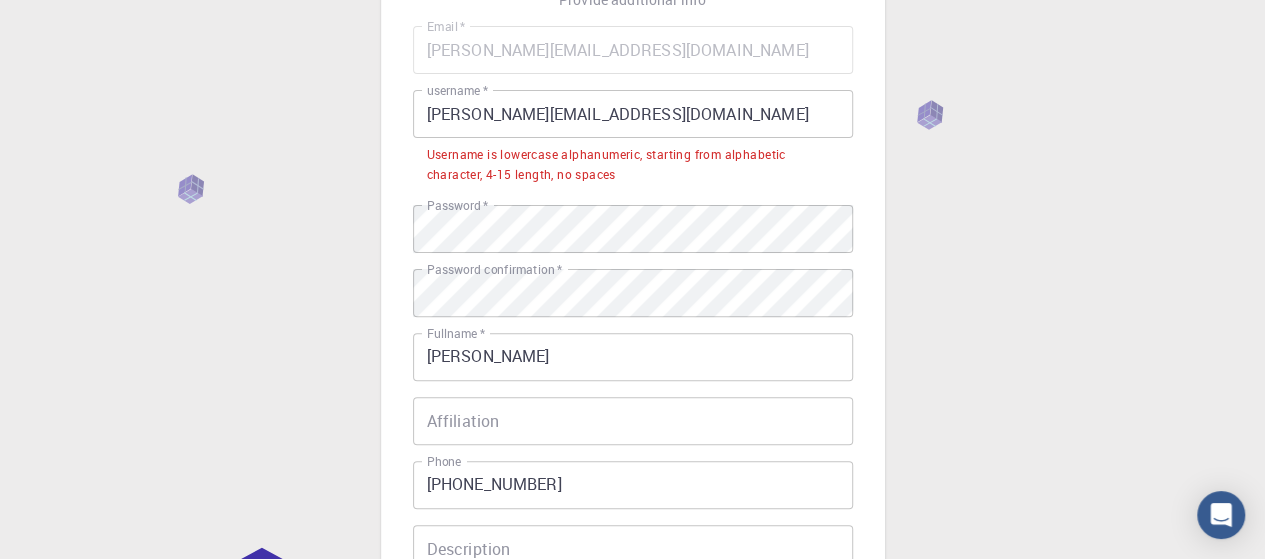 scroll, scrollTop: 111, scrollLeft: 0, axis: vertical 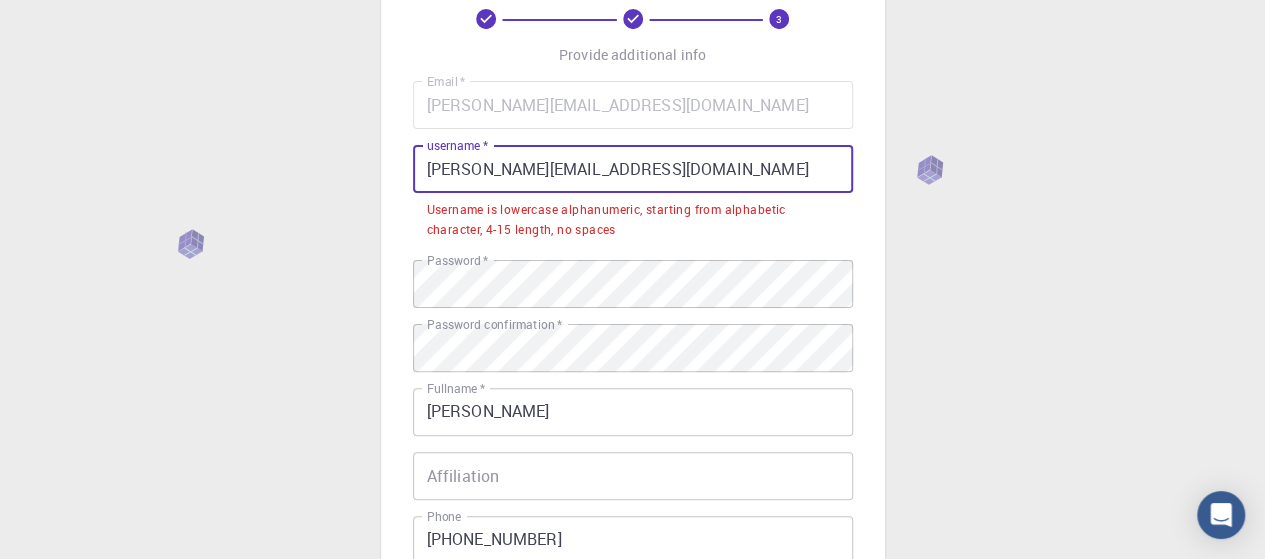 drag, startPoint x: 636, startPoint y: 161, endPoint x: 350, endPoint y: 160, distance: 286.00174 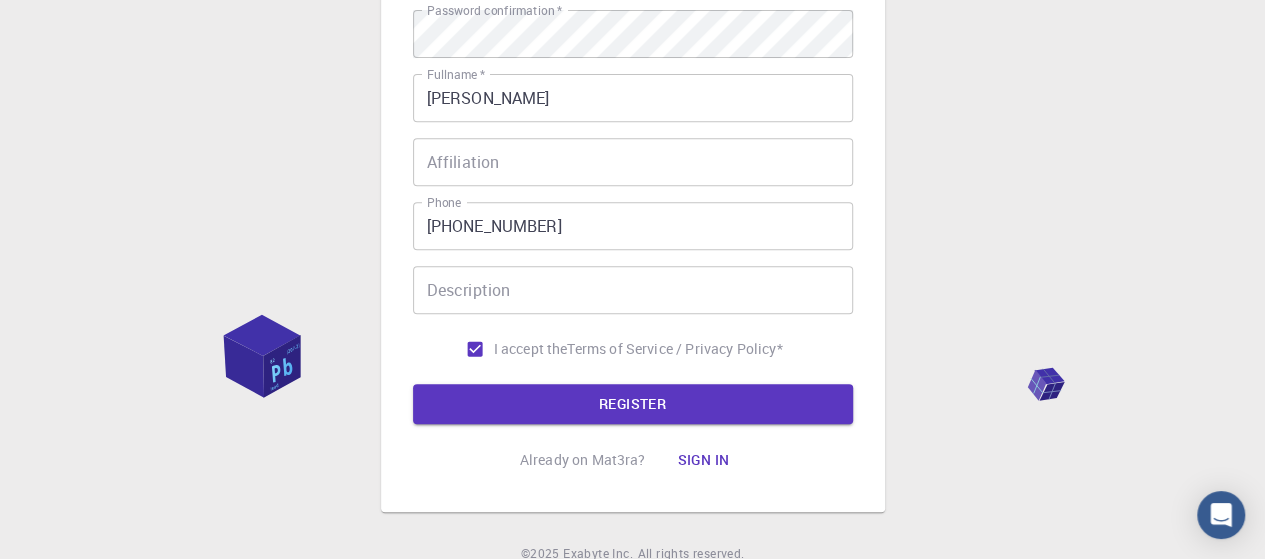 scroll, scrollTop: 411, scrollLeft: 0, axis: vertical 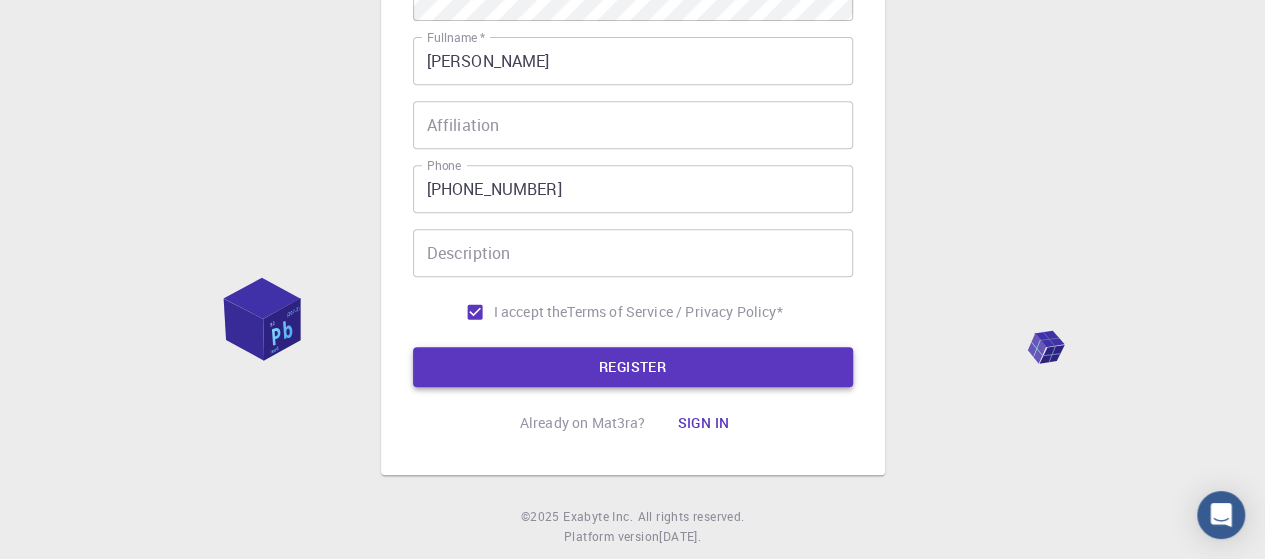 click on "REGISTER" at bounding box center [633, 367] 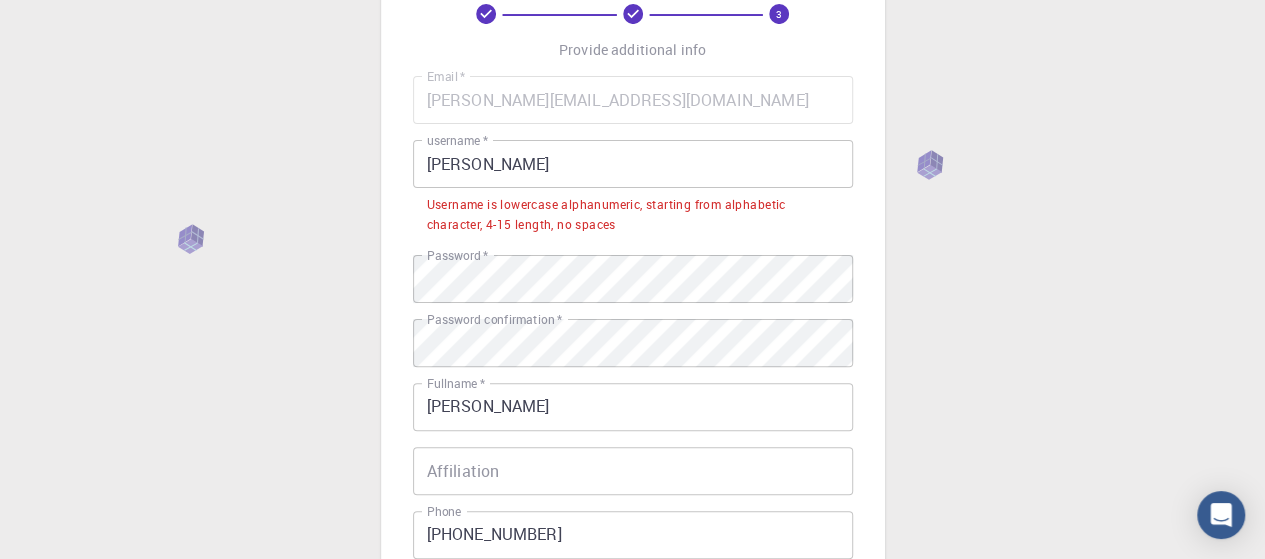 scroll, scrollTop: 62, scrollLeft: 0, axis: vertical 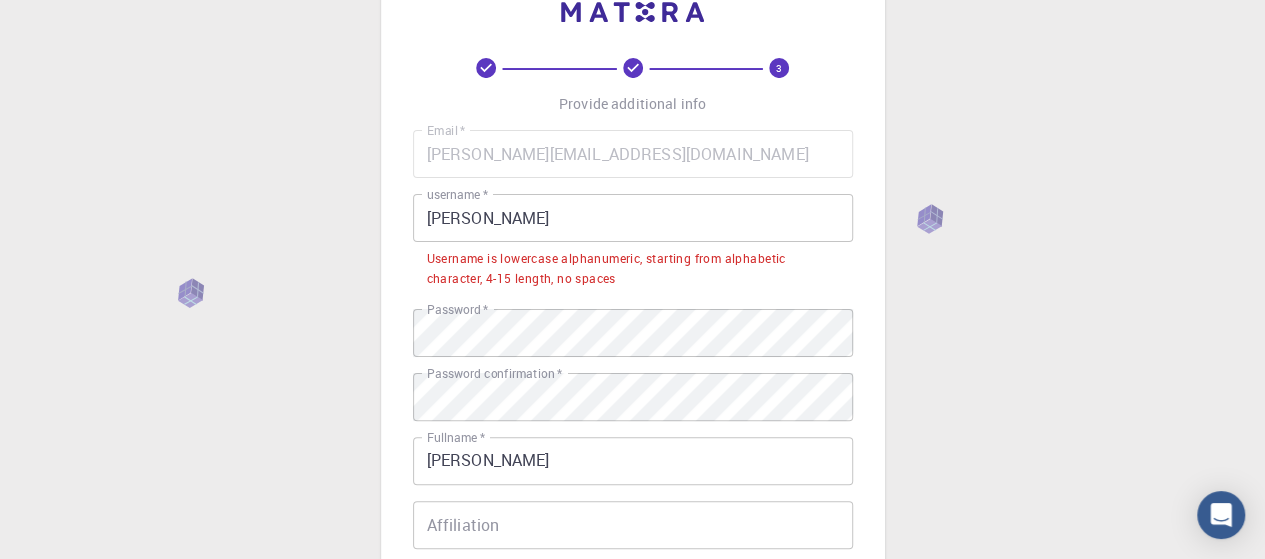 click on "Quim Silva" at bounding box center (633, 218) 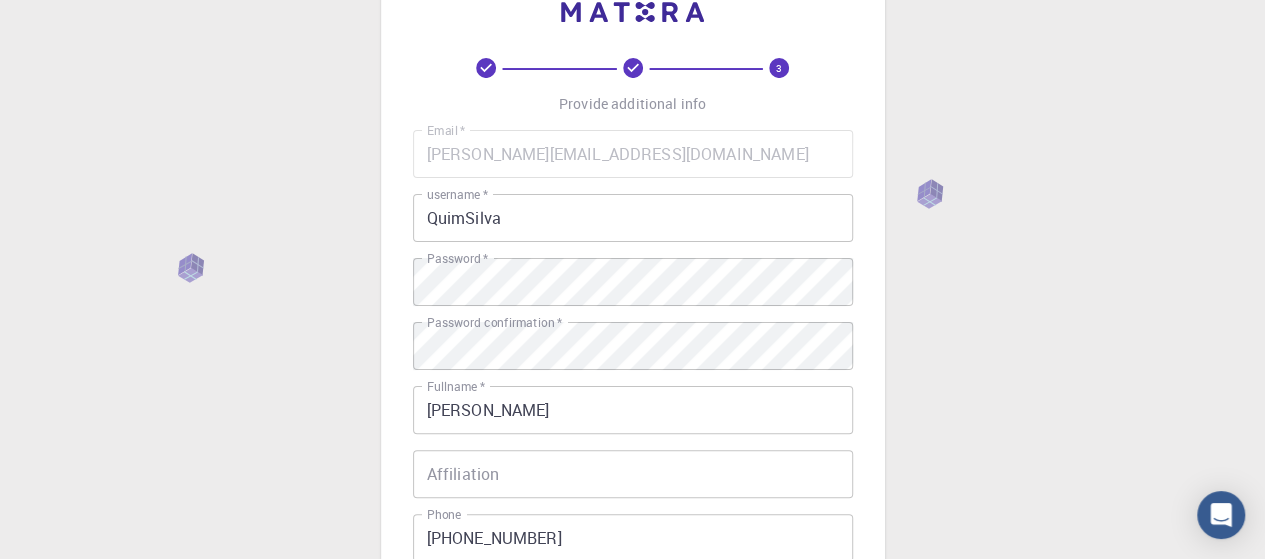 click on "3 Provide additional info Email   * silva.quim1971@gmail.com Email   * username   * QuimSilva username   * Password   * Password   * Password confirmation   * Password confirmation   * Fullname   * Joaquim Gonçalves Silva Fullname   * Affiliation Affiliation Phone +351914310434 Phone Description Description I accept the  Terms of Service / Privacy Policy  * REGISTER Already on Mat3ra? Sign in ©  2025   Exabyte Inc.   All rights reserved. Platform version  2025.7.24 . Documentation Video Tutorials Terms of service Privacy statement" at bounding box center [632, 447] 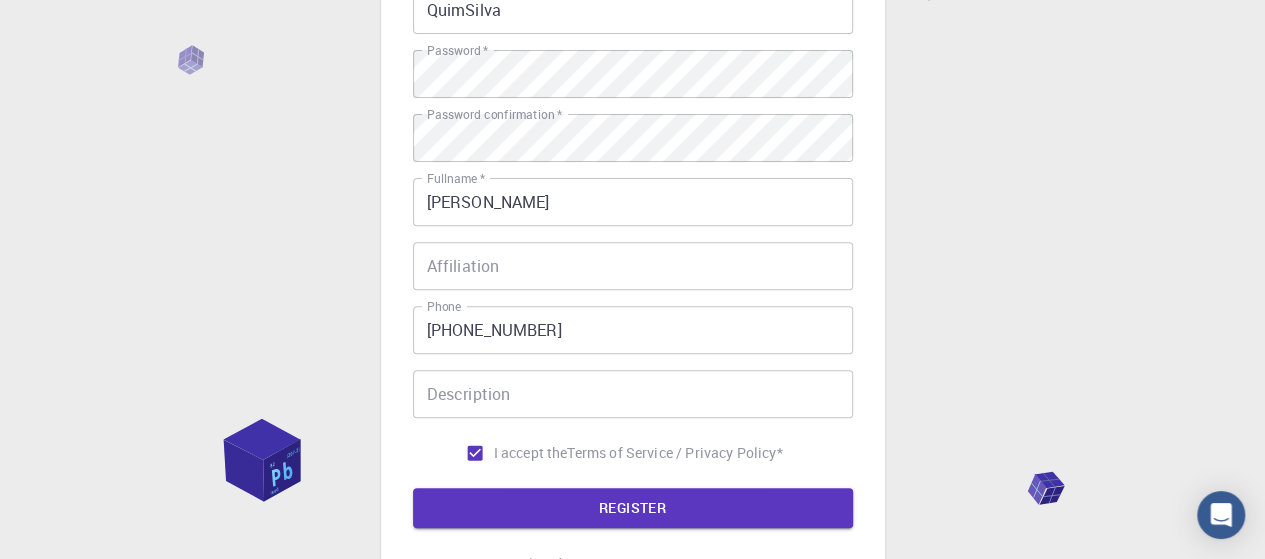 scroll, scrollTop: 460, scrollLeft: 0, axis: vertical 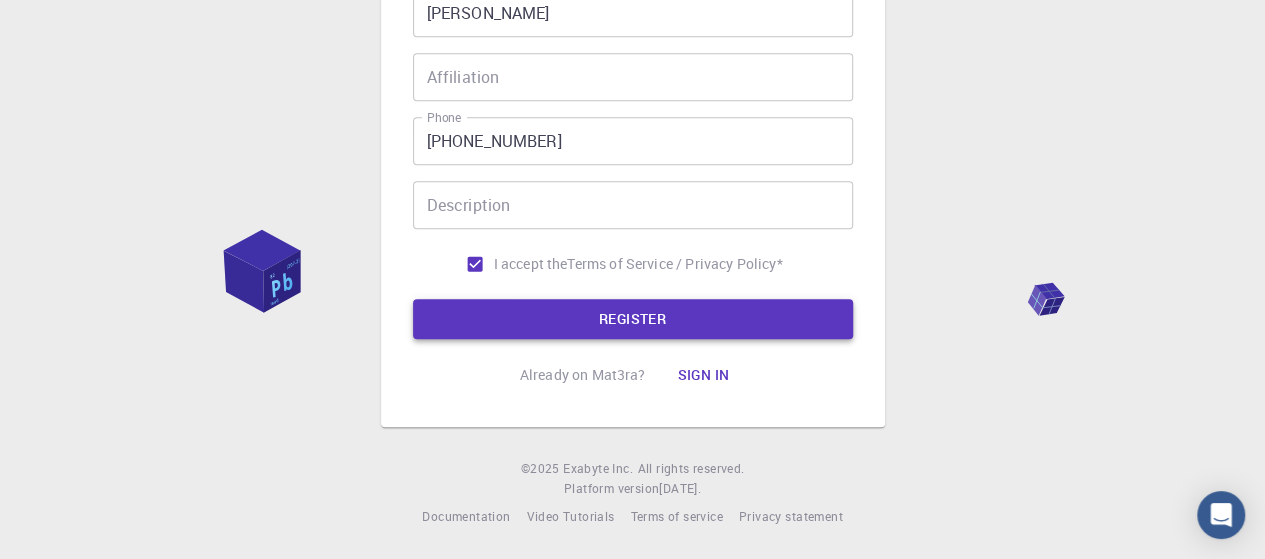click on "REGISTER" at bounding box center (633, 319) 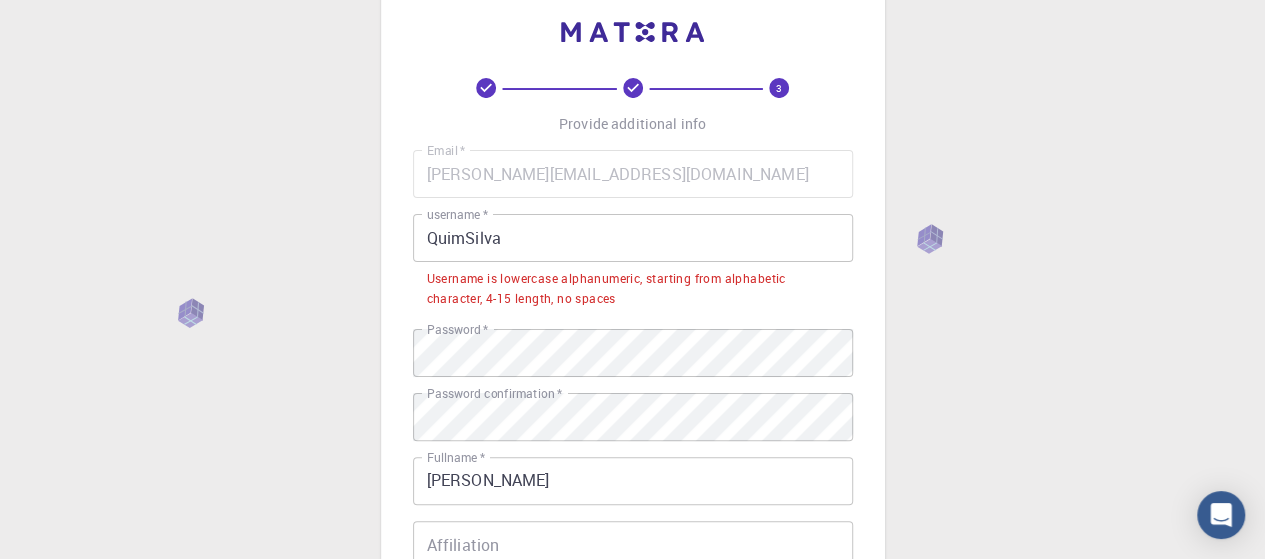 scroll, scrollTop: 11, scrollLeft: 0, axis: vertical 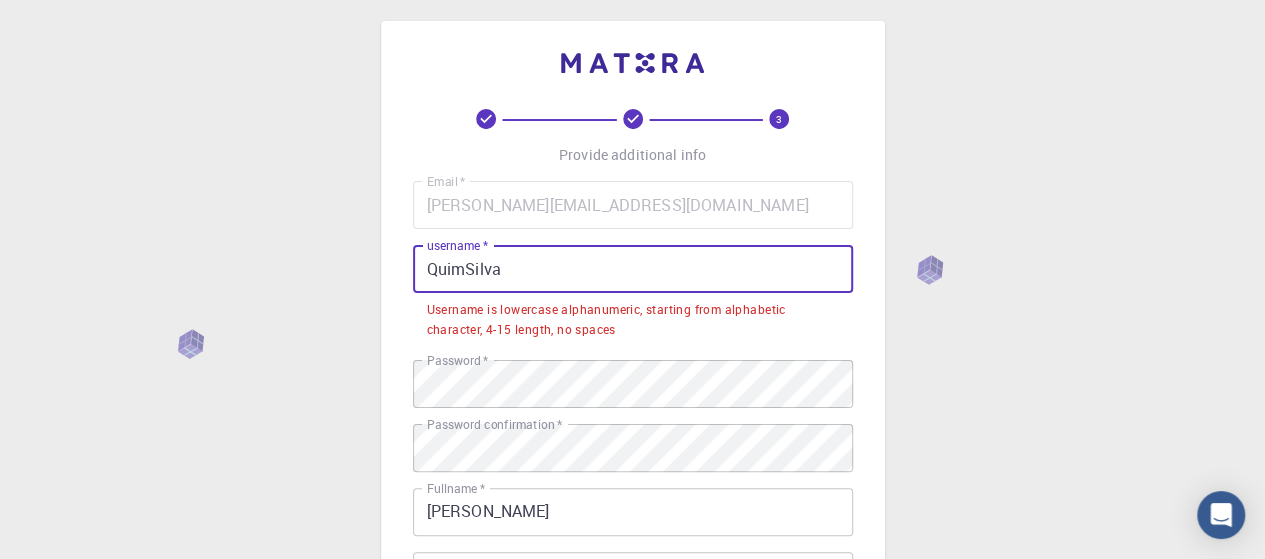 drag, startPoint x: 498, startPoint y: 268, endPoint x: 419, endPoint y: 257, distance: 79.762146 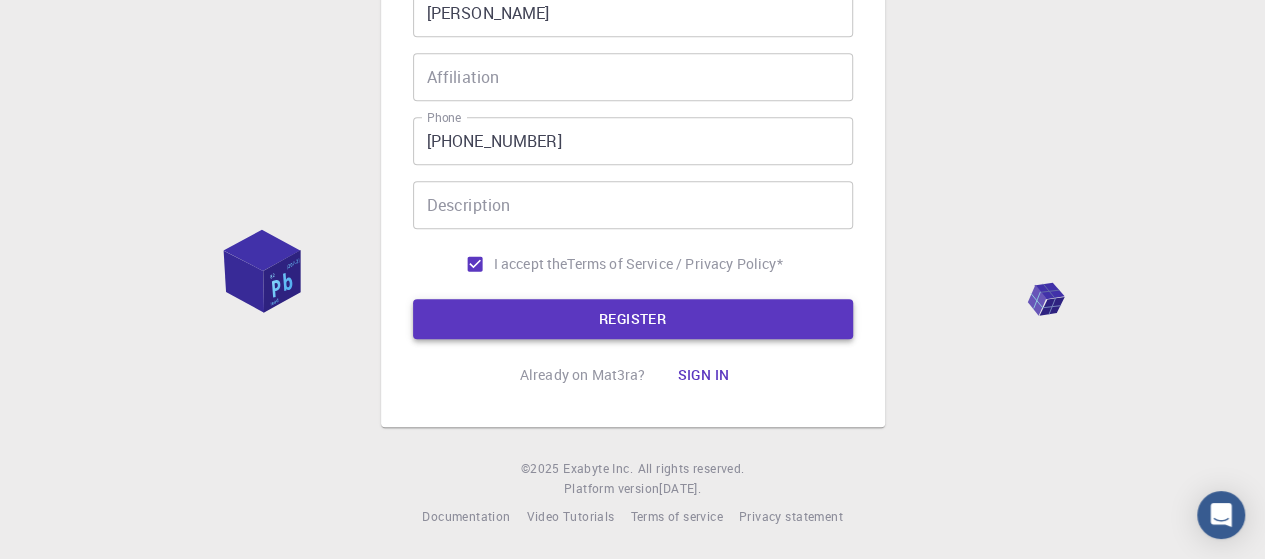 click on "REGISTER" at bounding box center [633, 319] 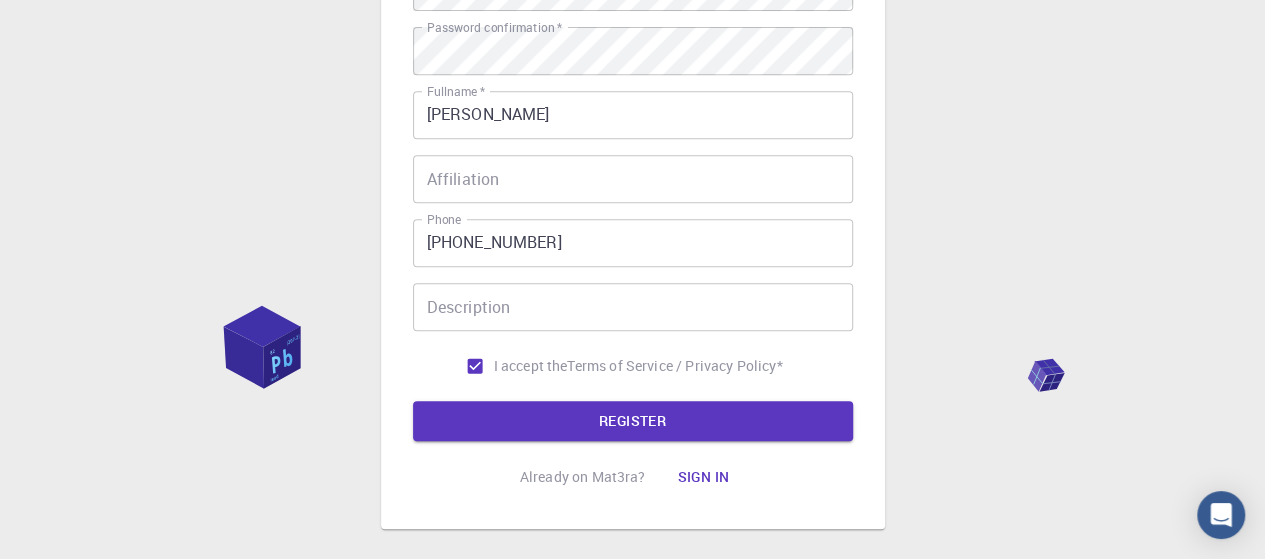 scroll, scrollTop: 111, scrollLeft: 0, axis: vertical 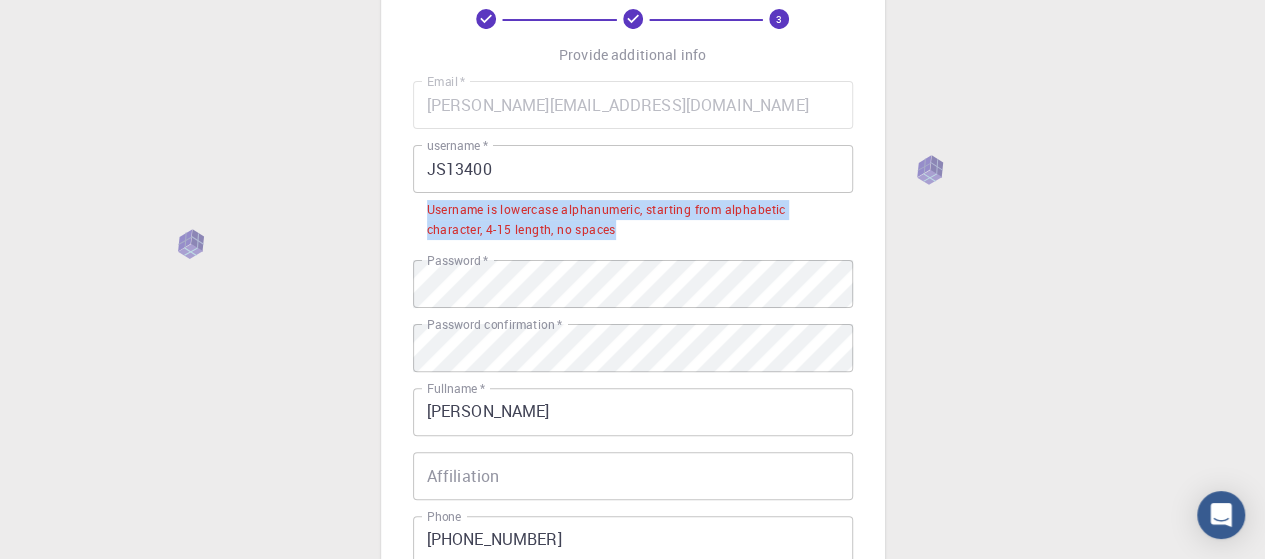 drag, startPoint x: 632, startPoint y: 227, endPoint x: 418, endPoint y: 203, distance: 215.34158 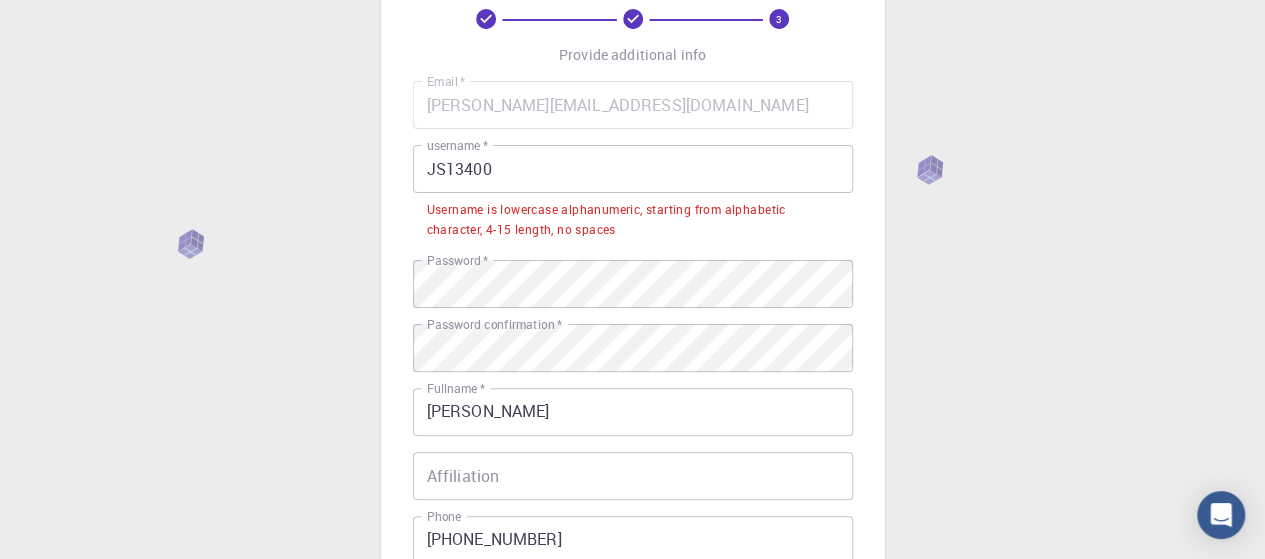 click on "JS13400" at bounding box center (633, 169) 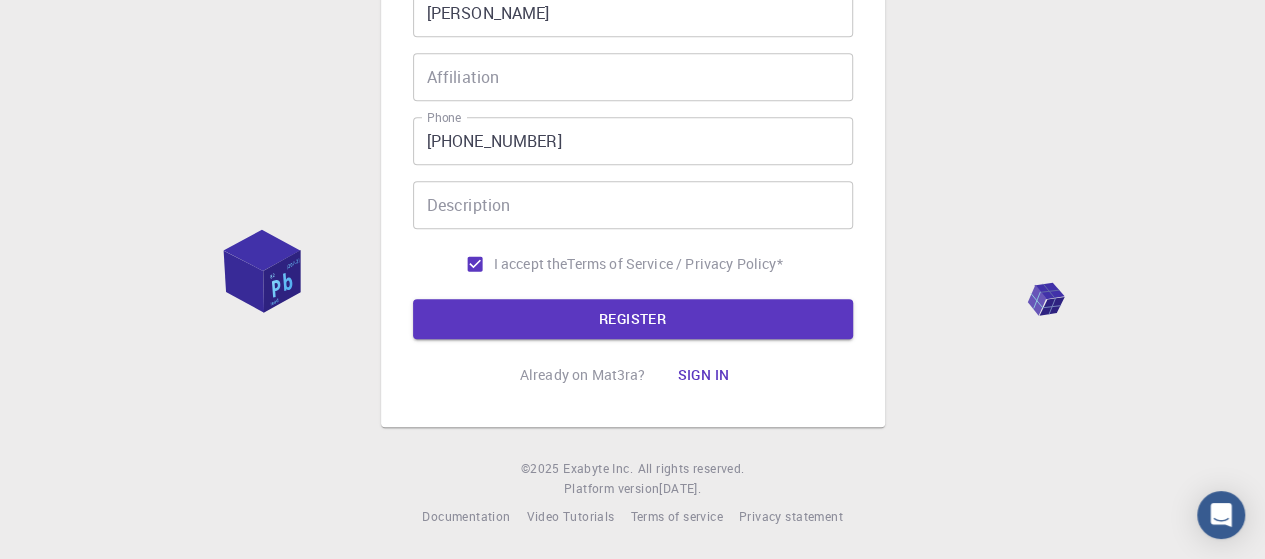 scroll, scrollTop: 460, scrollLeft: 0, axis: vertical 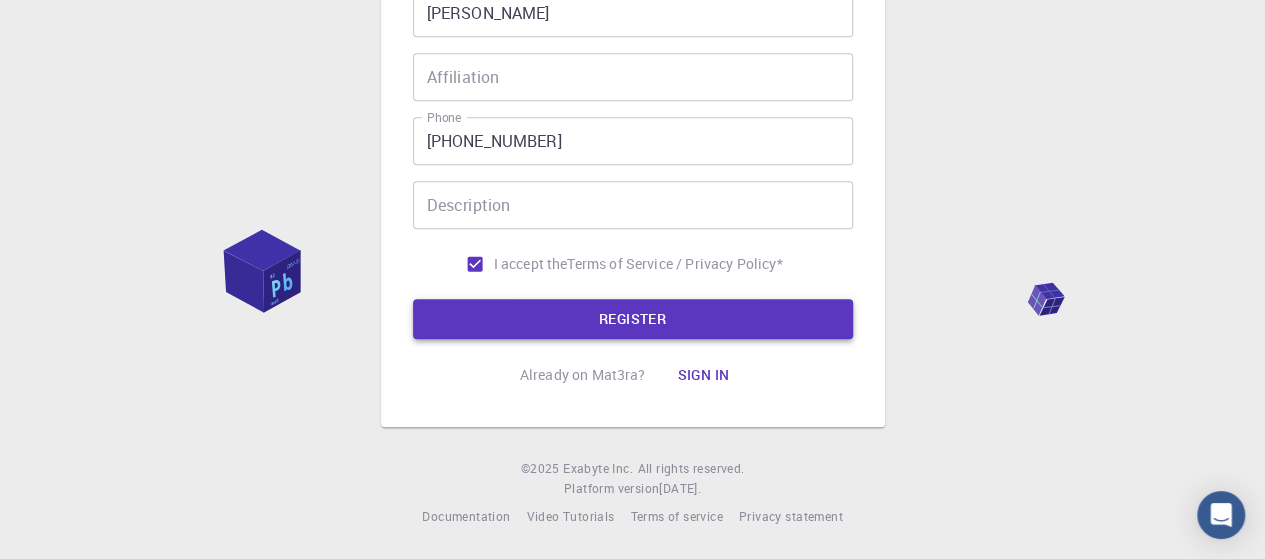 type on "js13400" 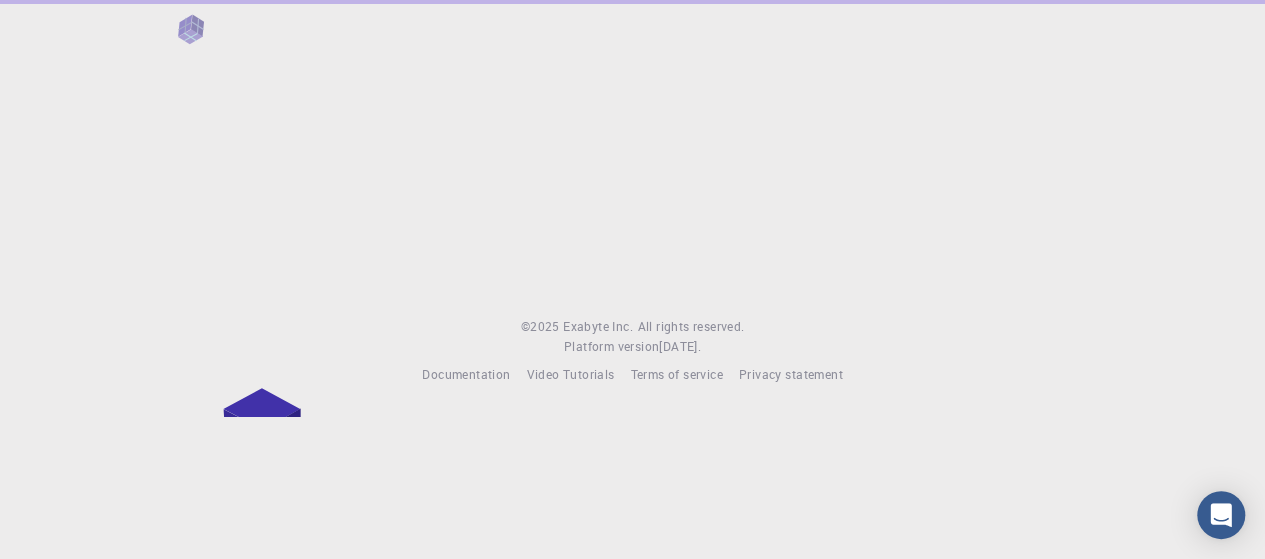 scroll, scrollTop: 0, scrollLeft: 0, axis: both 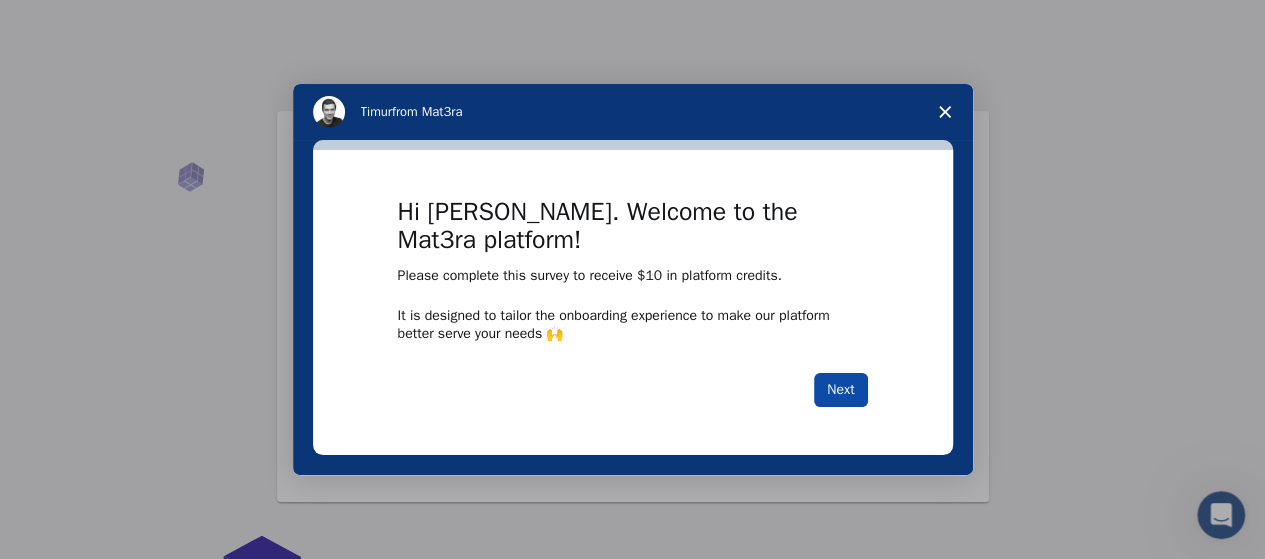 click on "Next" at bounding box center [840, 390] 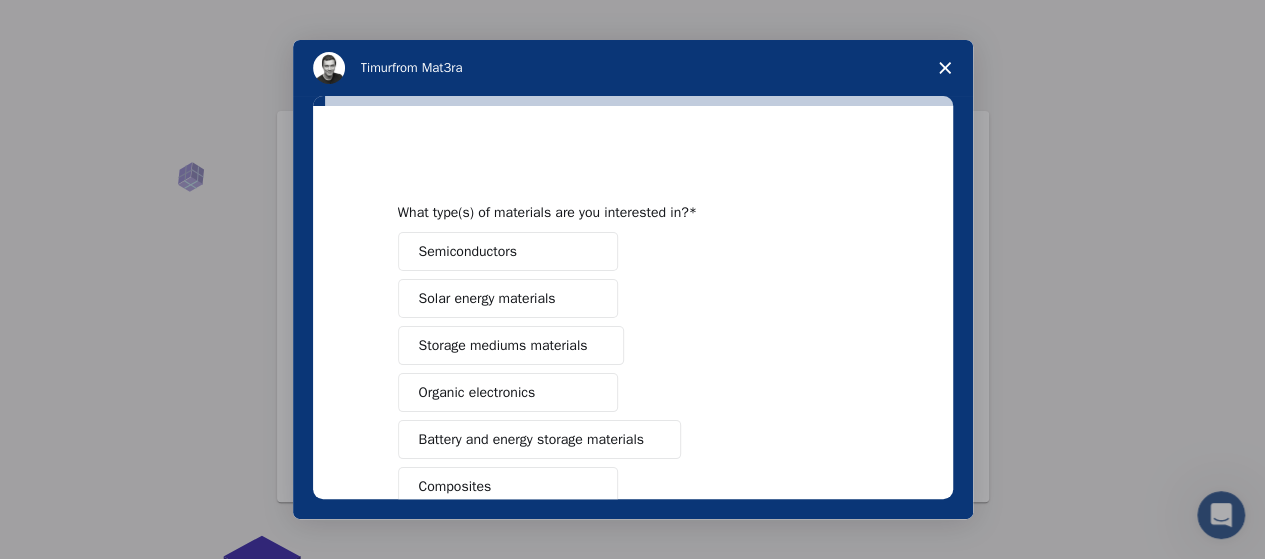 scroll, scrollTop: 100, scrollLeft: 0, axis: vertical 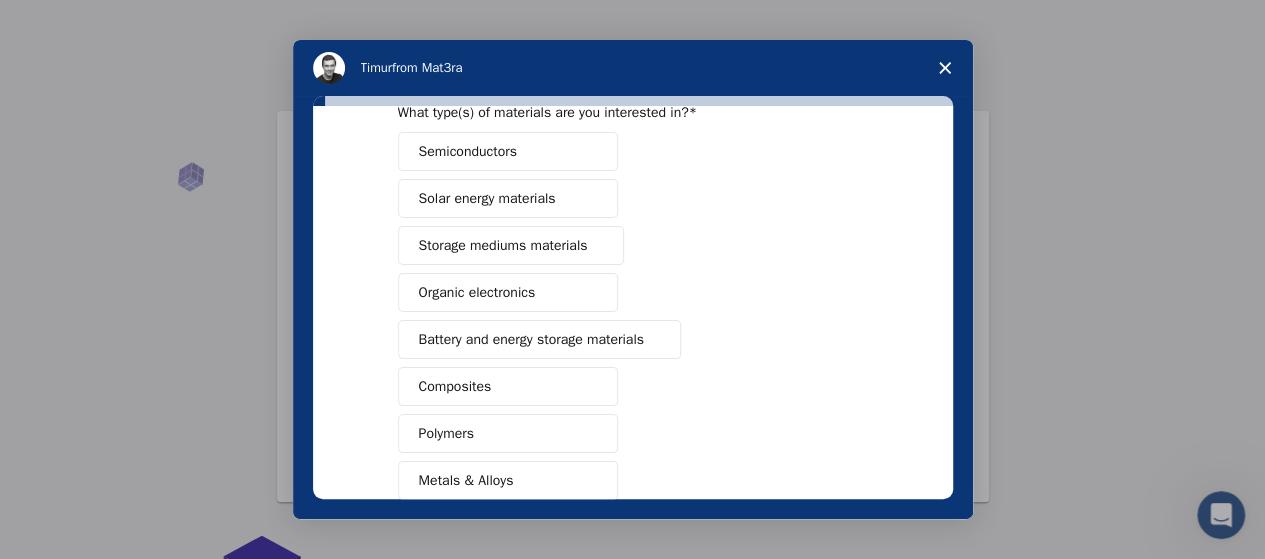 click on "Solar energy materials" at bounding box center [487, 198] 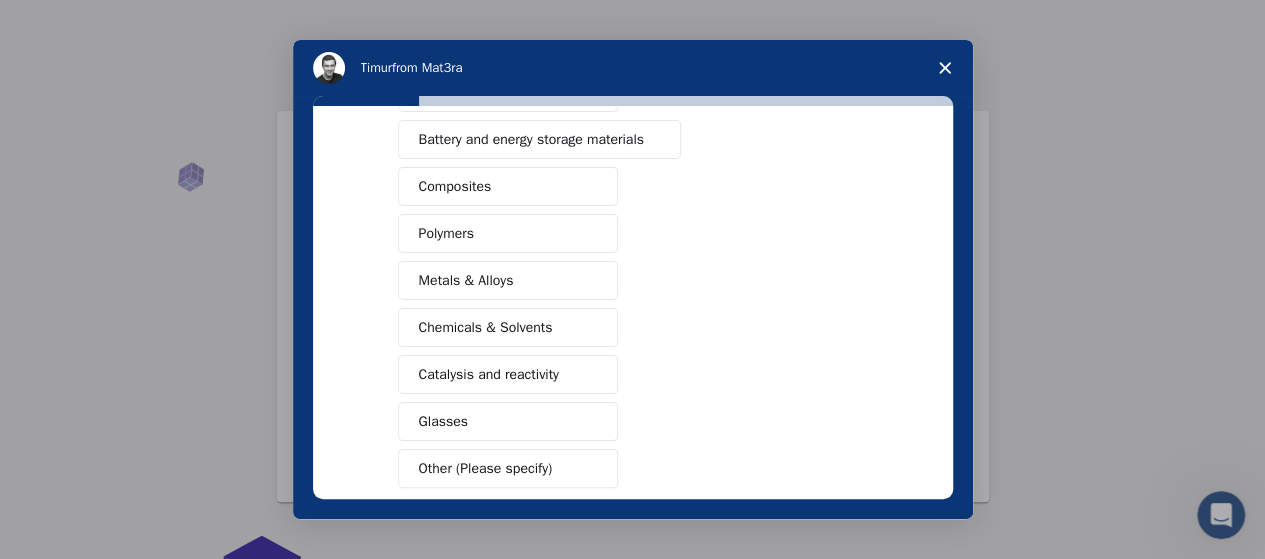 scroll, scrollTop: 398, scrollLeft: 0, axis: vertical 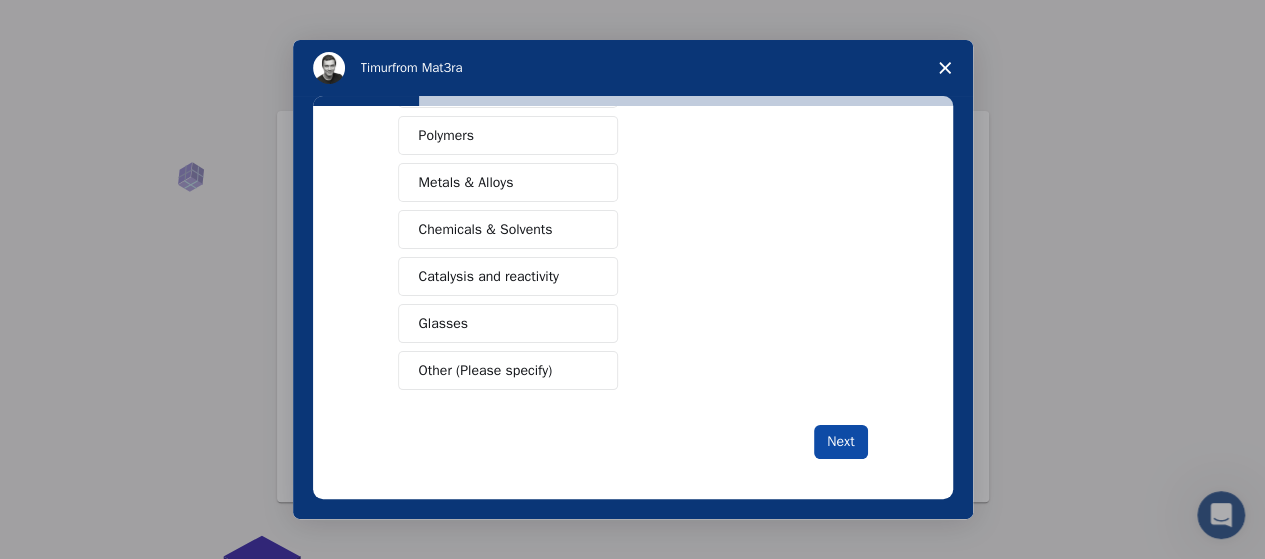 click on "Next" at bounding box center (840, 442) 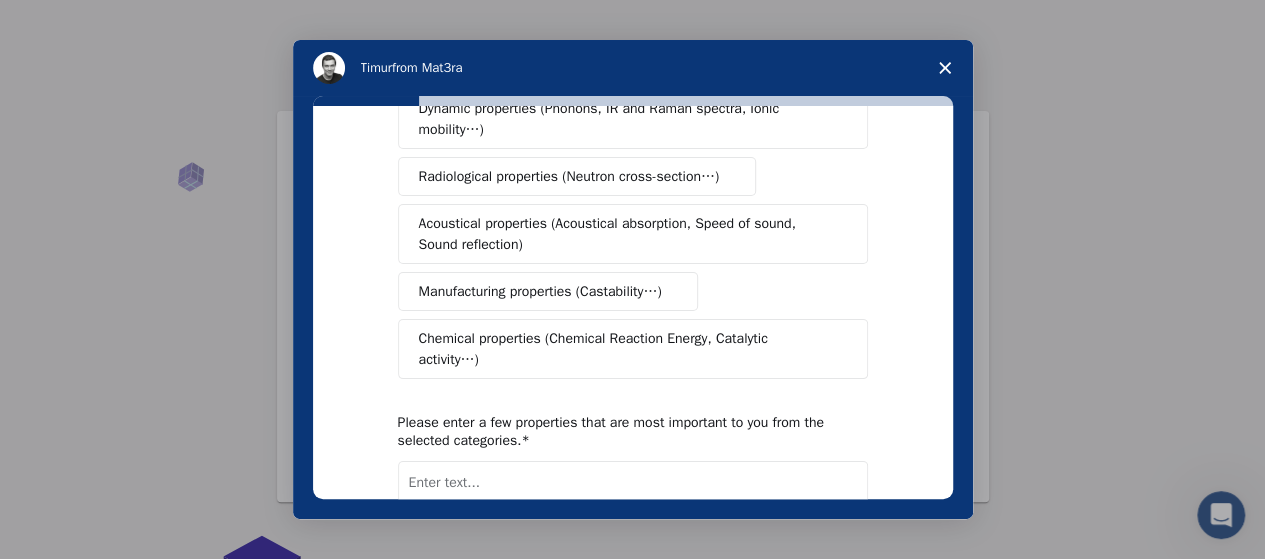 scroll, scrollTop: 400, scrollLeft: 0, axis: vertical 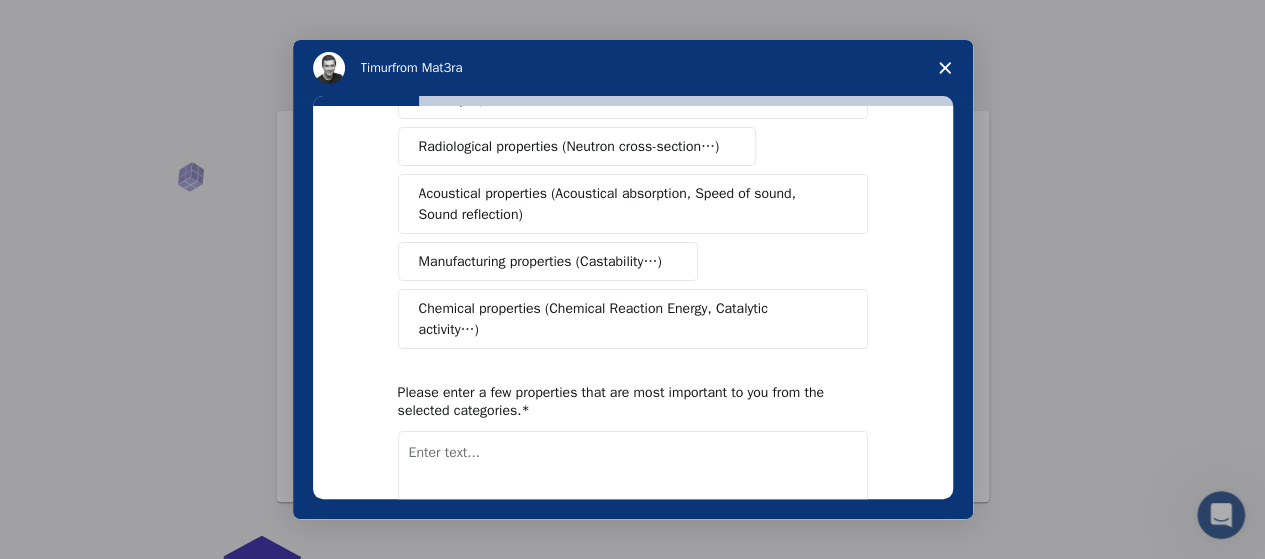 drag, startPoint x: 830, startPoint y: 307, endPoint x: 362, endPoint y: 247, distance: 471.83047 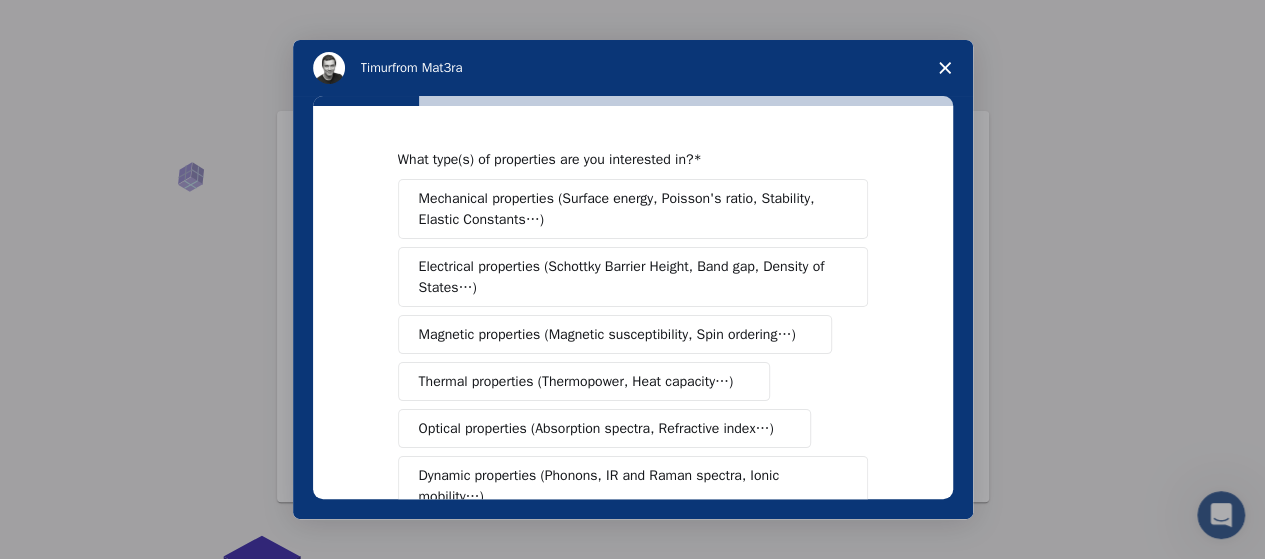 scroll, scrollTop: 2, scrollLeft: 0, axis: vertical 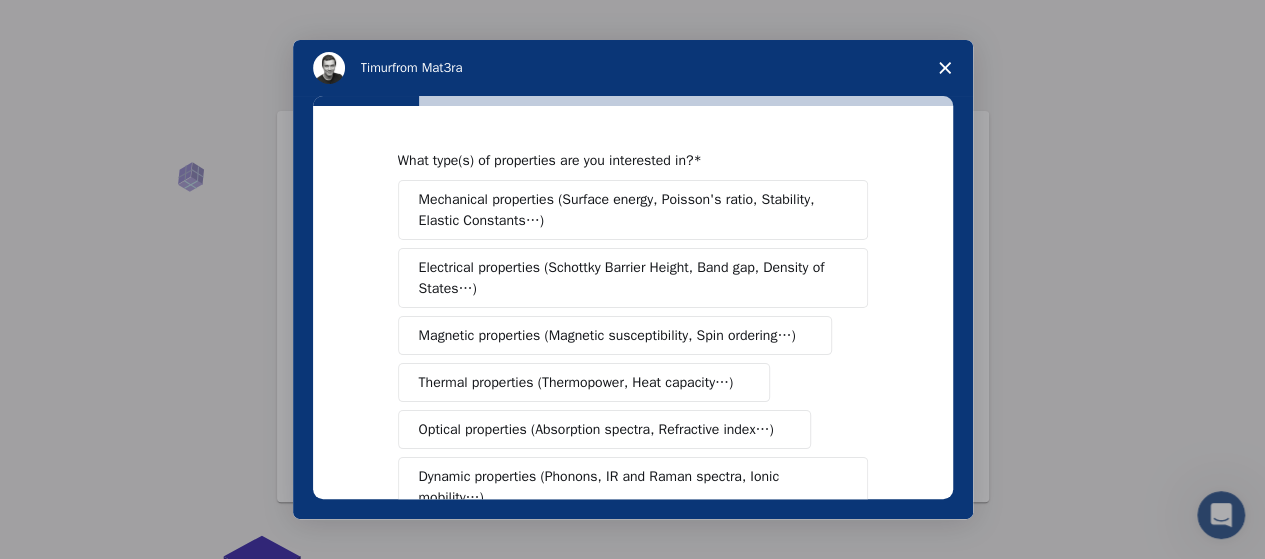 click on "Mechanical properties (Surface energy, Poisson's ratio, Stability, Elastic Constants…)" at bounding box center [626, 210] 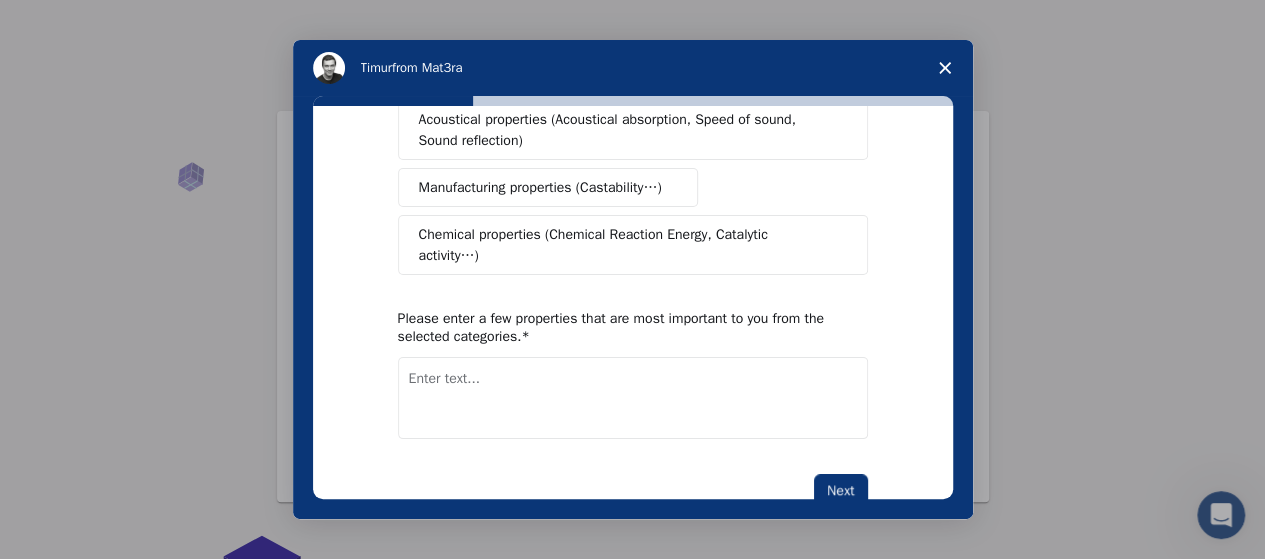 scroll, scrollTop: 502, scrollLeft: 0, axis: vertical 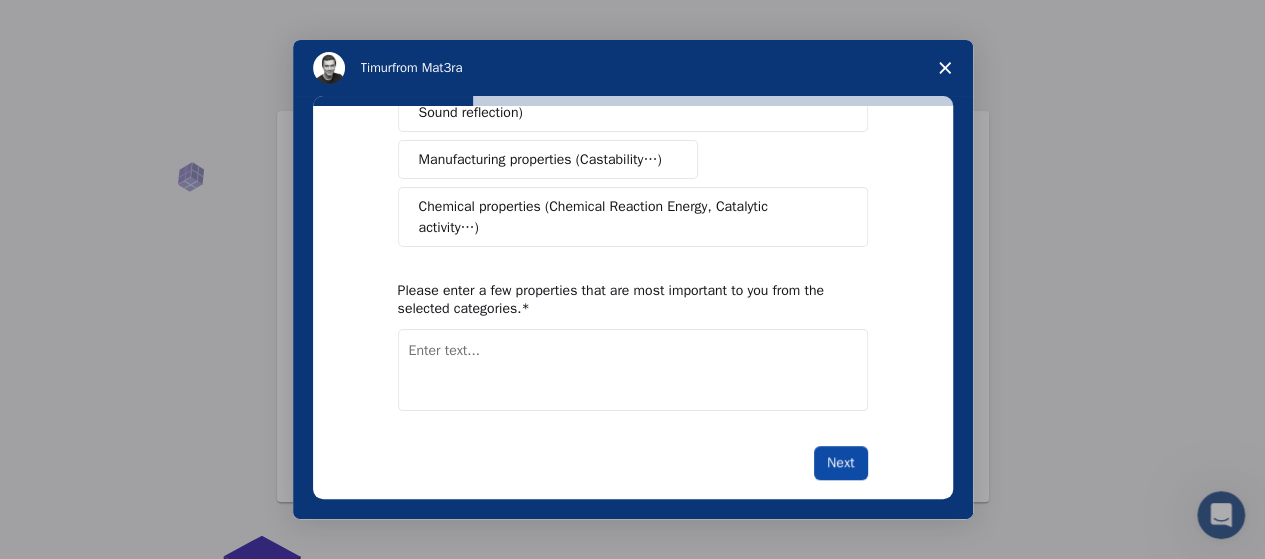 click on "Next" at bounding box center [840, 463] 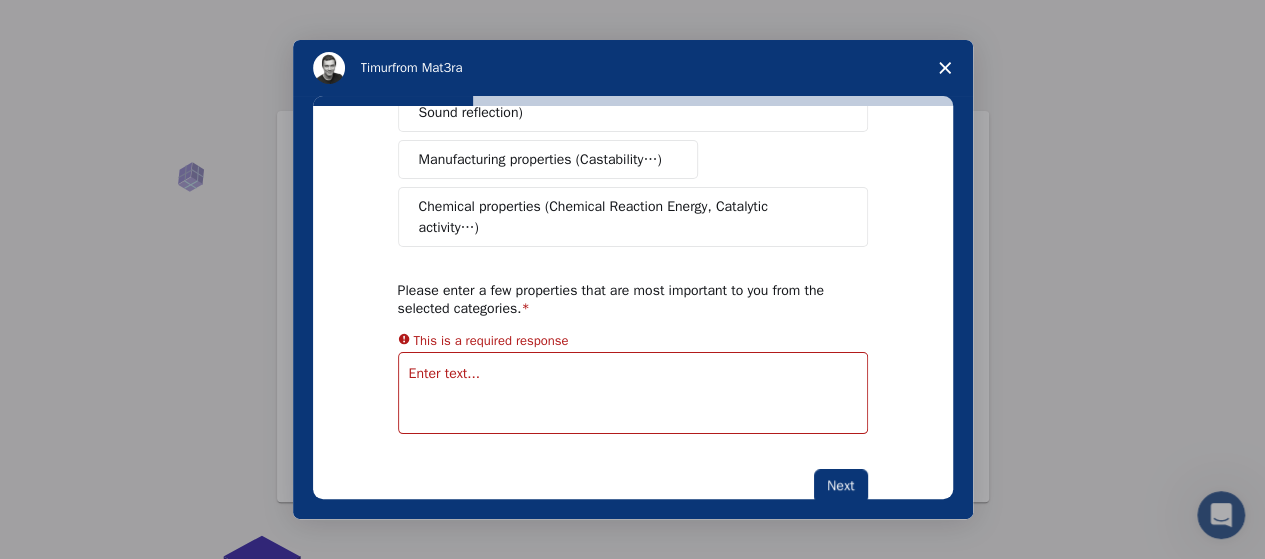 click at bounding box center (633, 393) 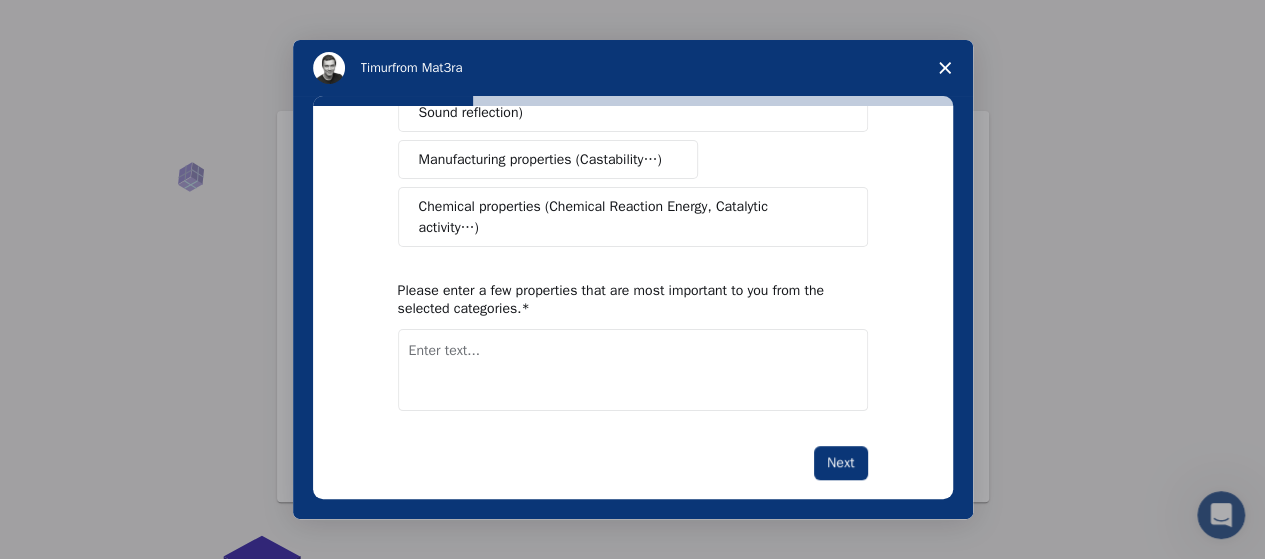 click on "Chemical properties (Chemical Reaction Energy, Catalytic activity…)" at bounding box center [625, 217] 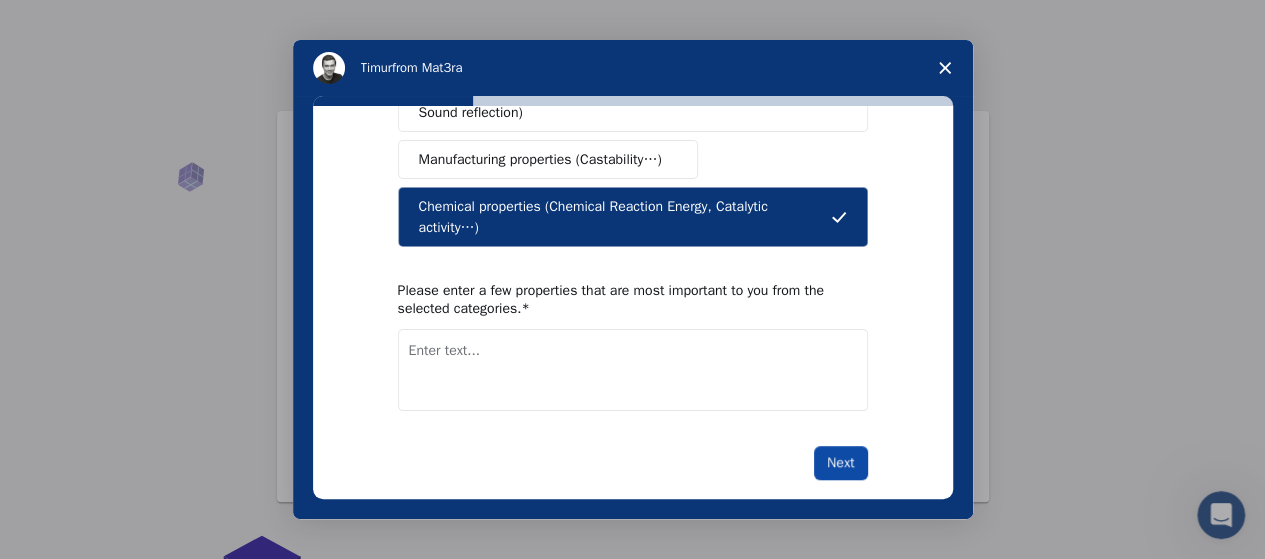 click on "Next" at bounding box center [840, 463] 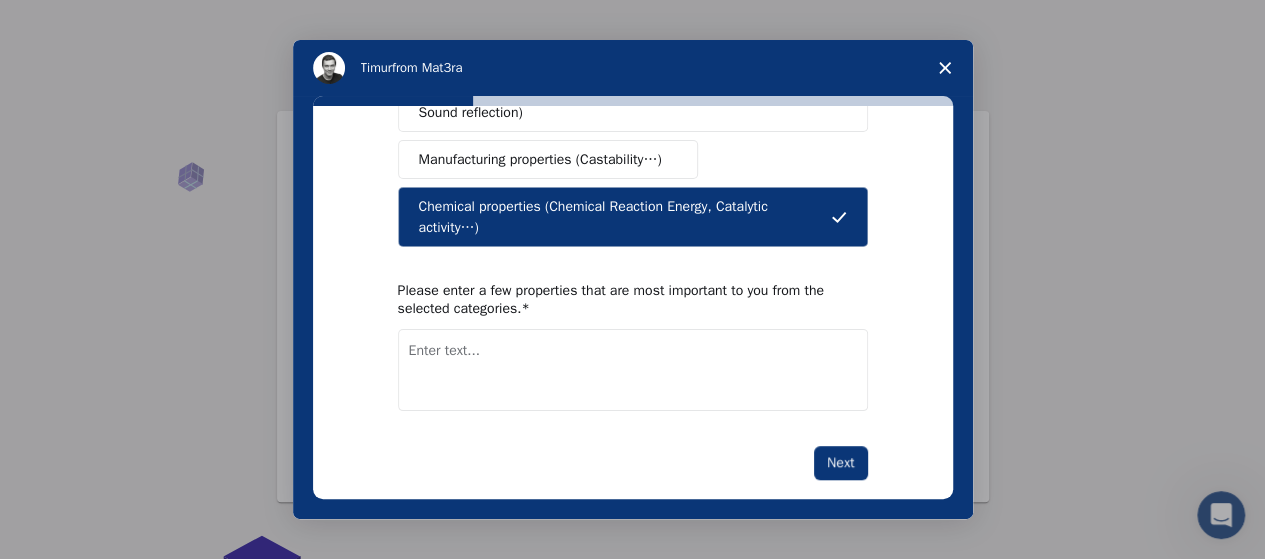 click at bounding box center [633, 370] 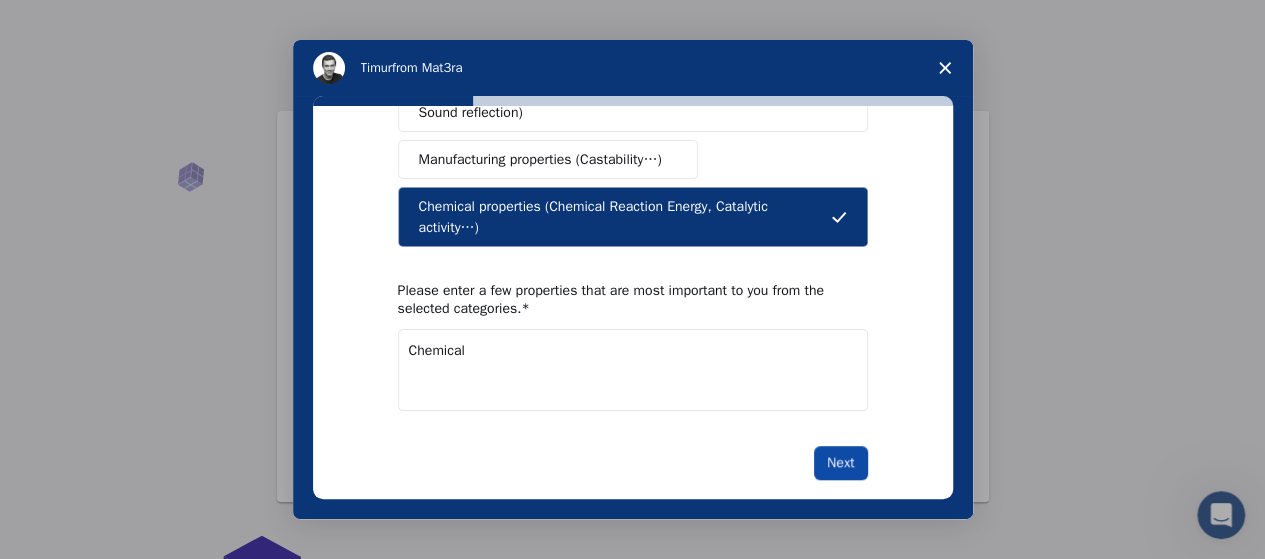type on "Chemical" 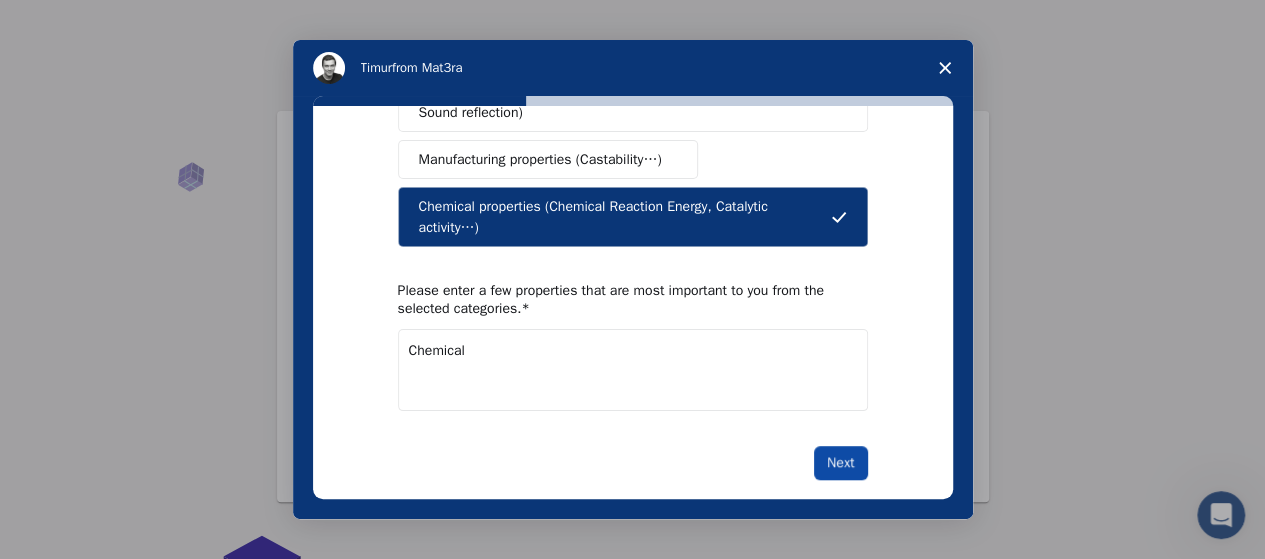 click on "Next" at bounding box center (840, 463) 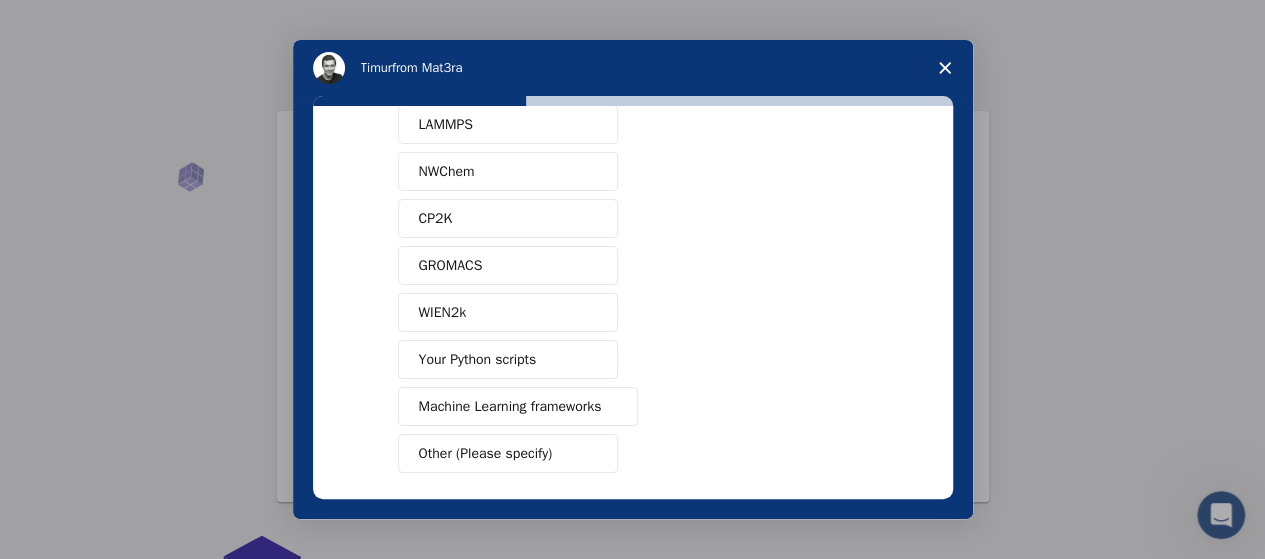 scroll, scrollTop: 200, scrollLeft: 0, axis: vertical 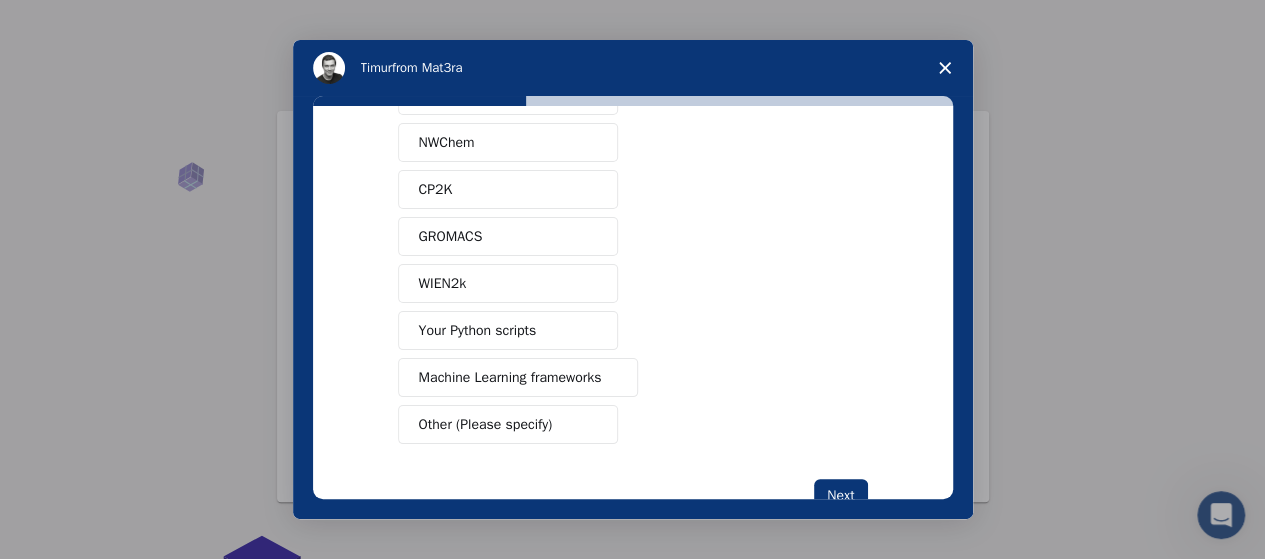 click on "Machine Learning frameworks" at bounding box center (510, 377) 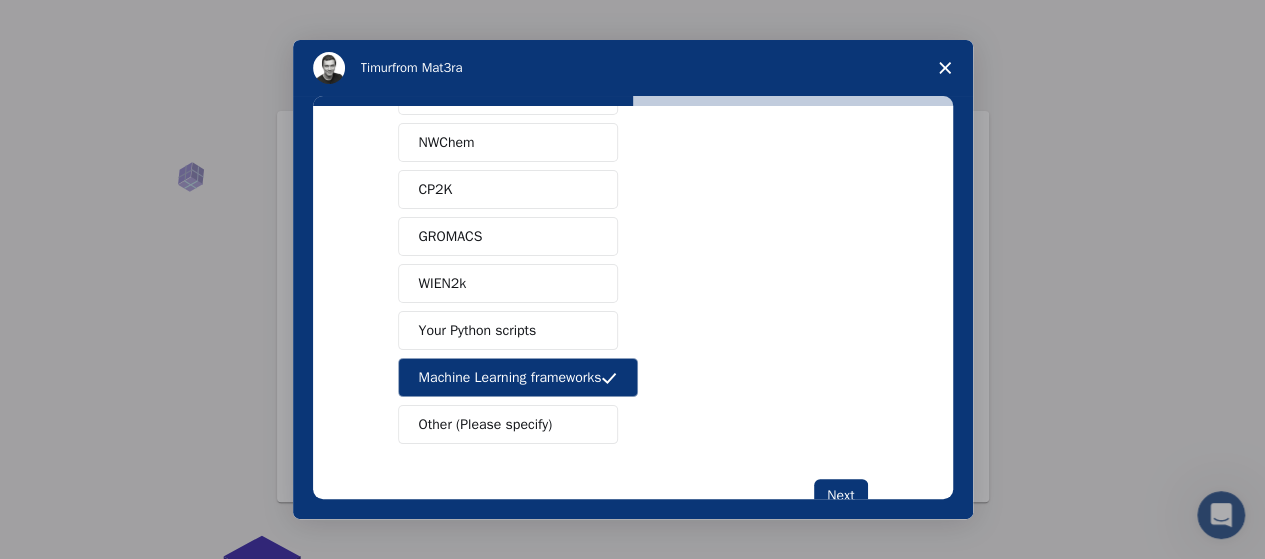 click on "Your Python scripts" at bounding box center (508, 330) 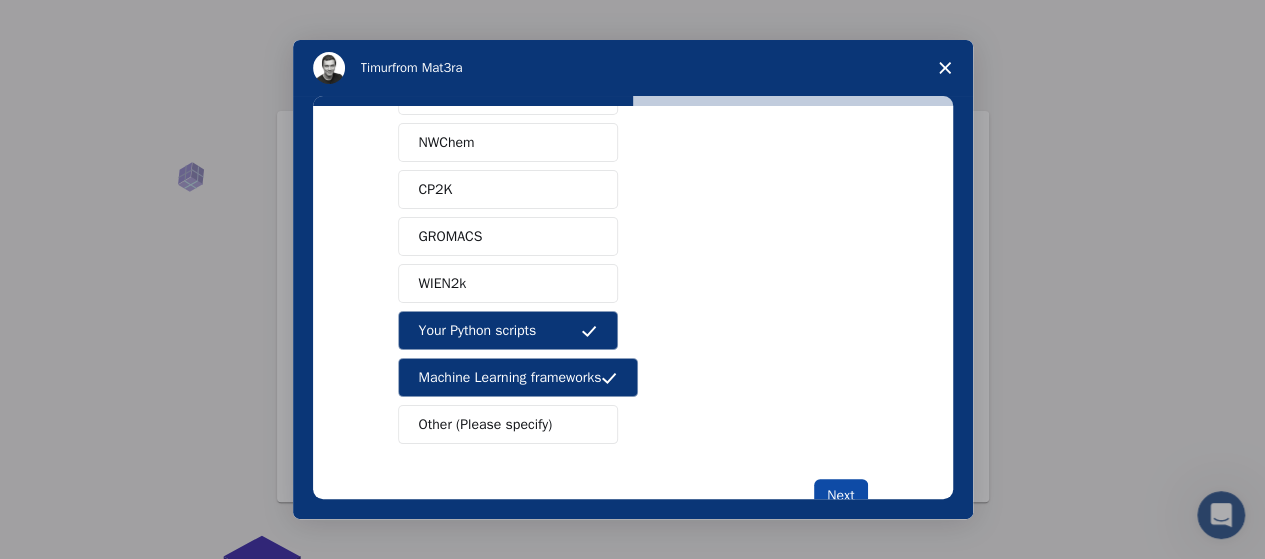 click on "Next" at bounding box center [840, 496] 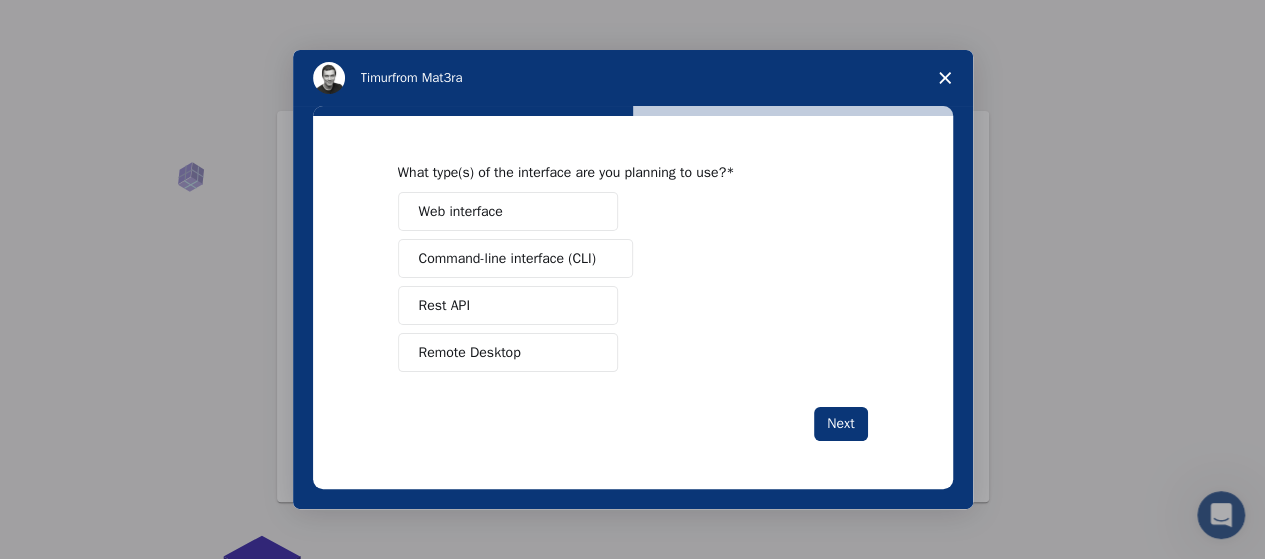 scroll, scrollTop: 0, scrollLeft: 0, axis: both 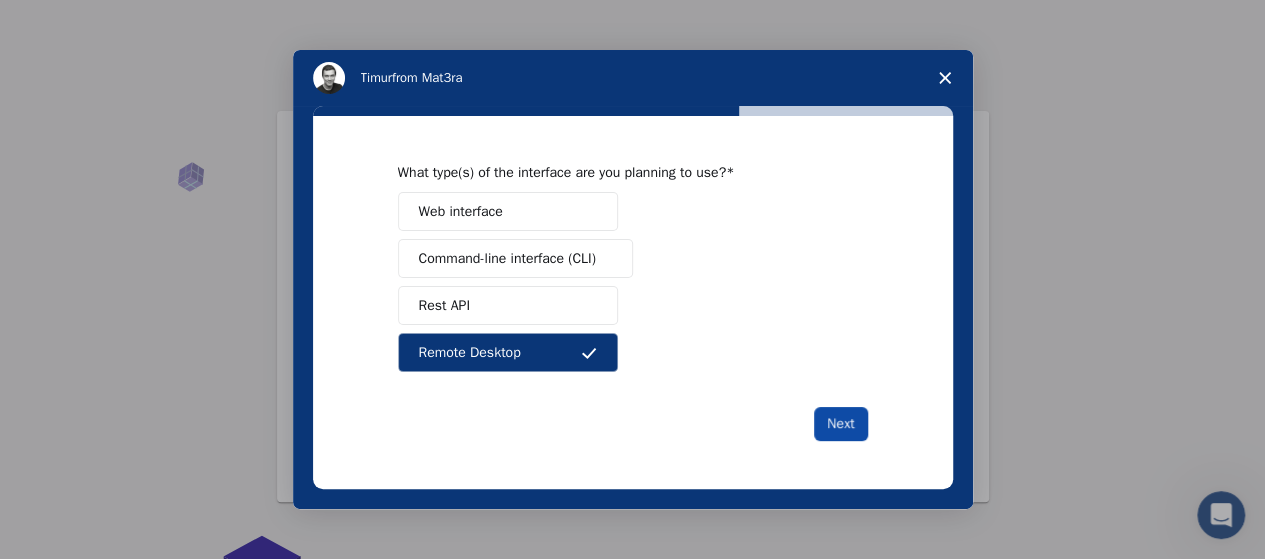 click on "Next" at bounding box center (840, 424) 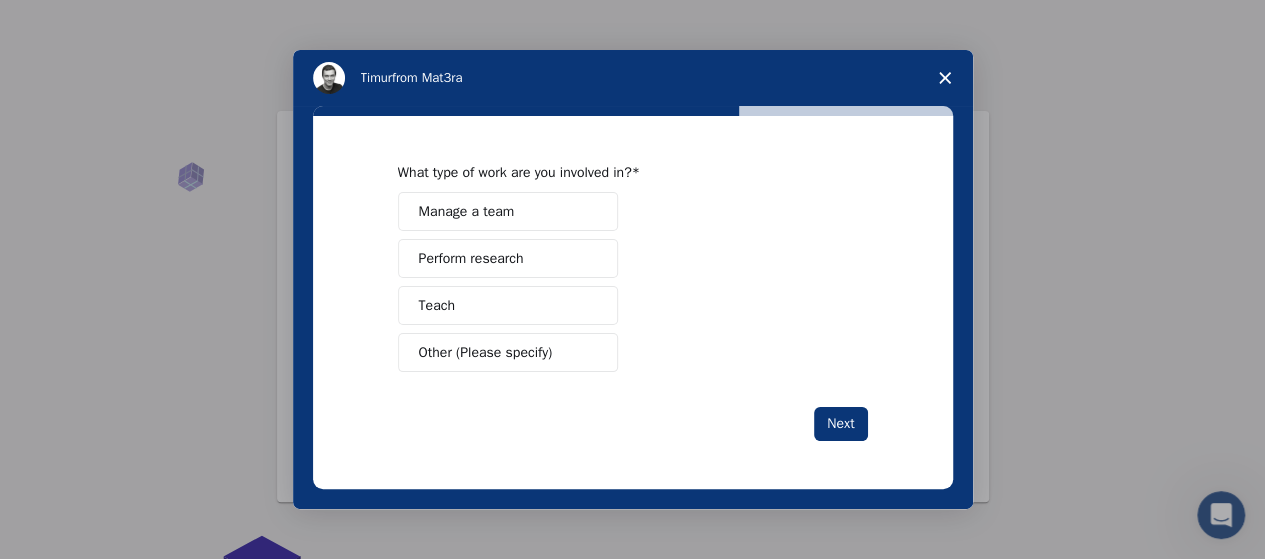 click on "Manage a team" at bounding box center [467, 211] 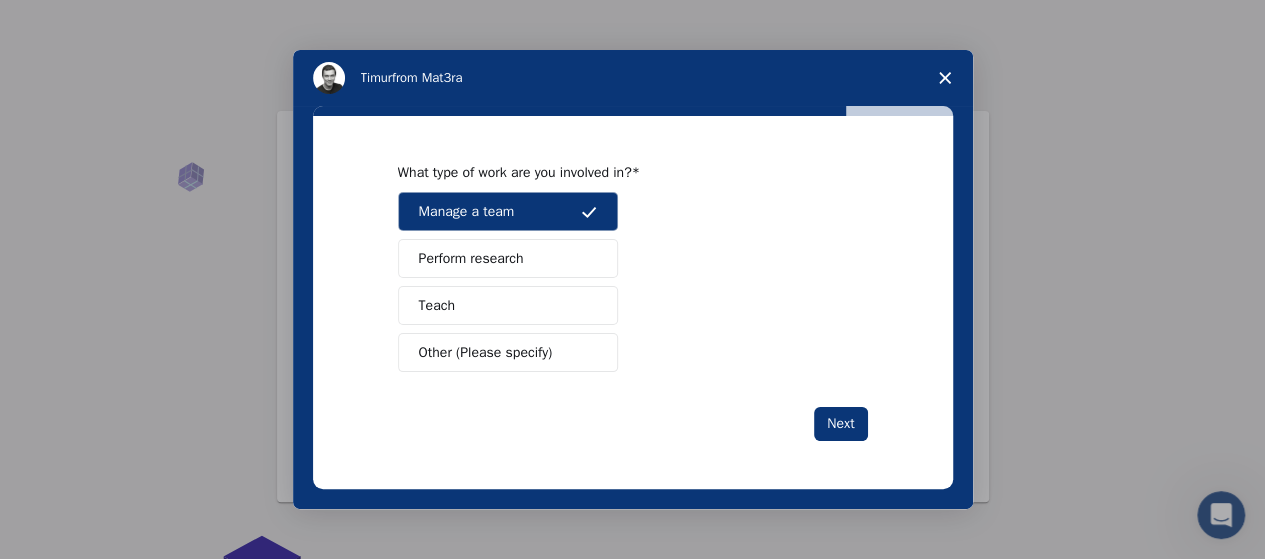 click on "Perform research" at bounding box center [471, 258] 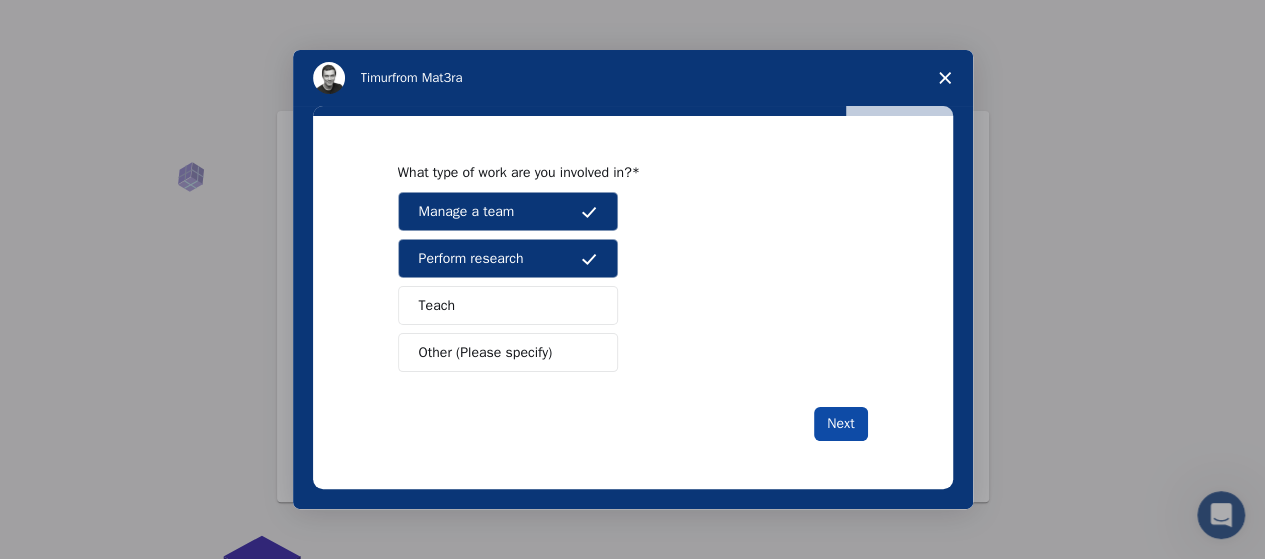 click on "Next" at bounding box center (840, 424) 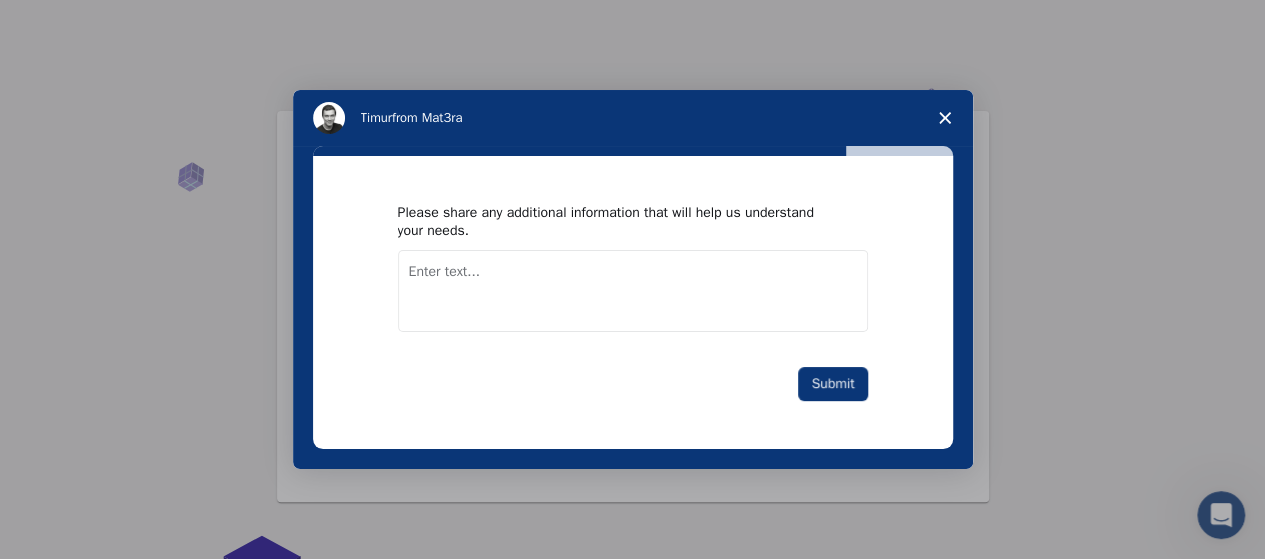click at bounding box center [633, 291] 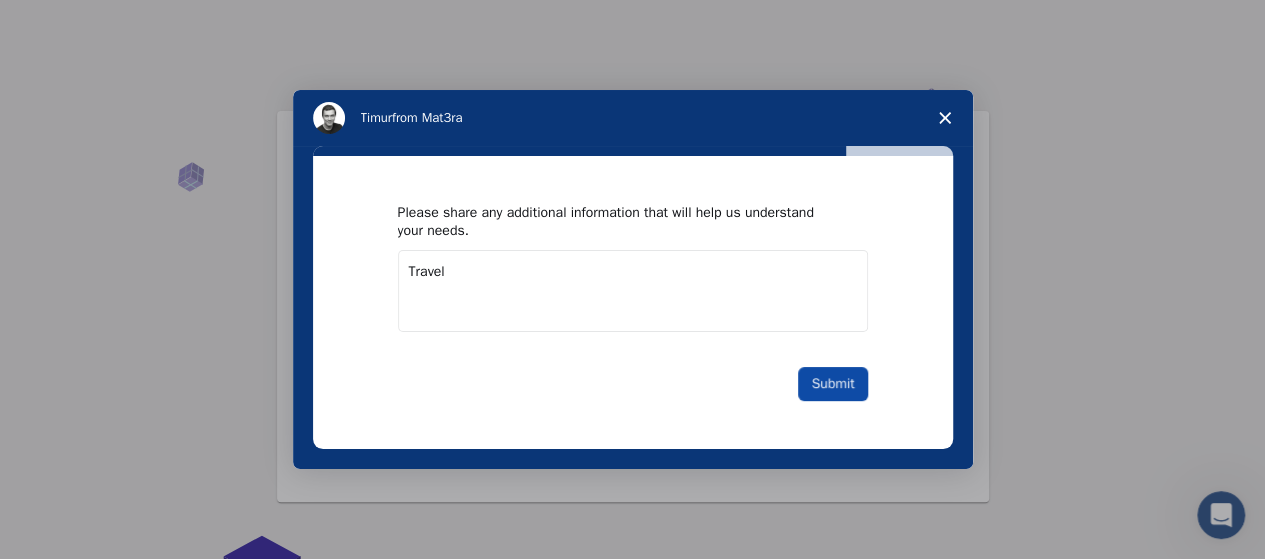 type on "Travel" 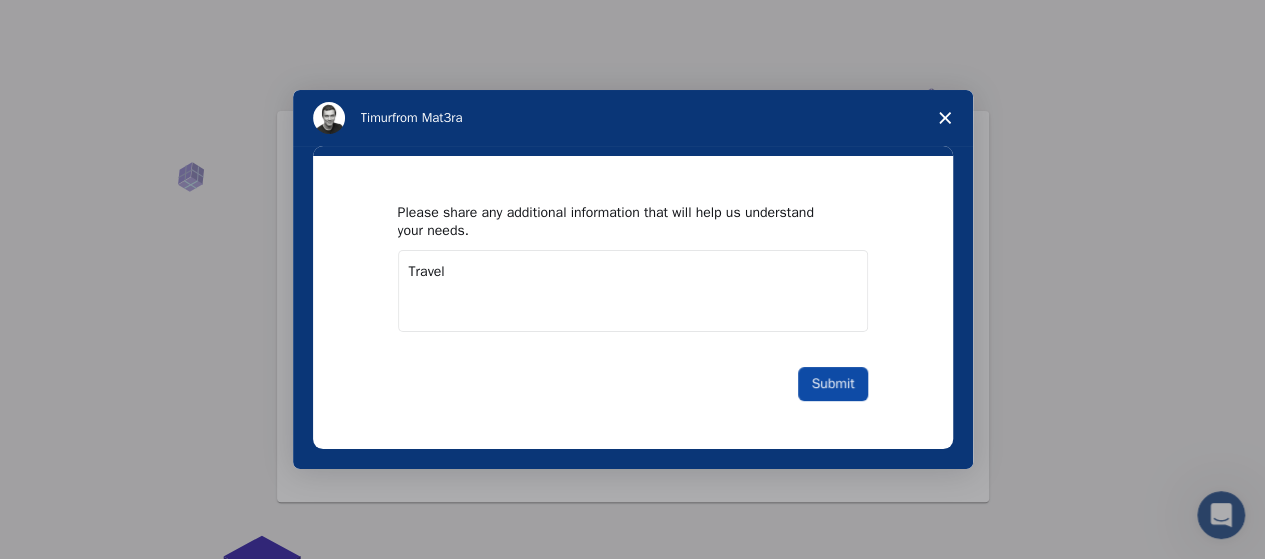 click on "Submit" at bounding box center [832, 384] 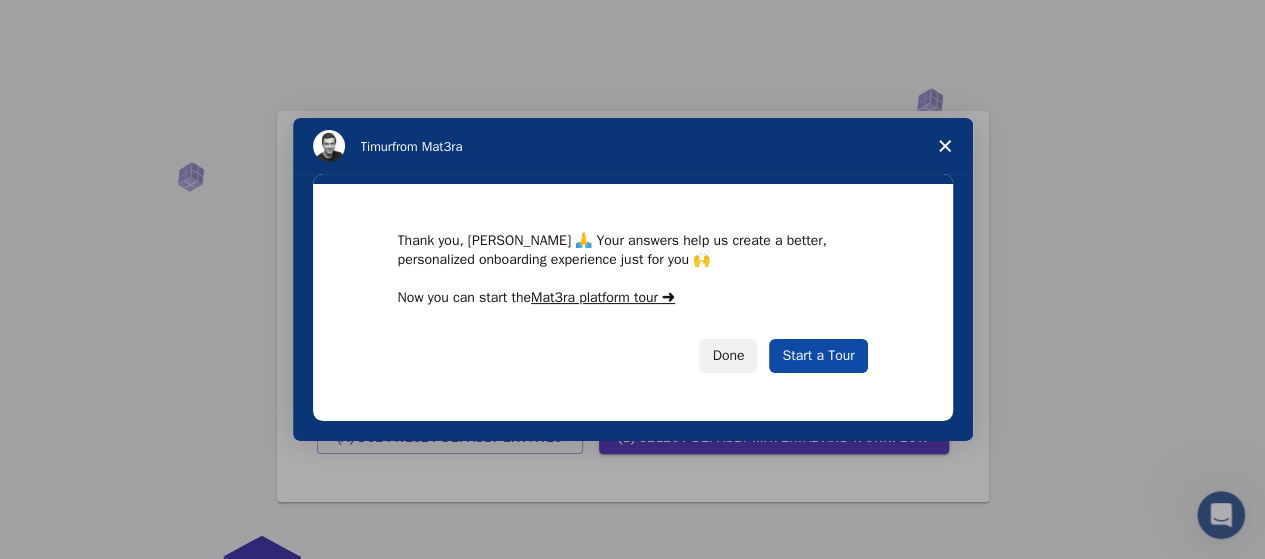 click on "Start a Tour" at bounding box center (818, 356) 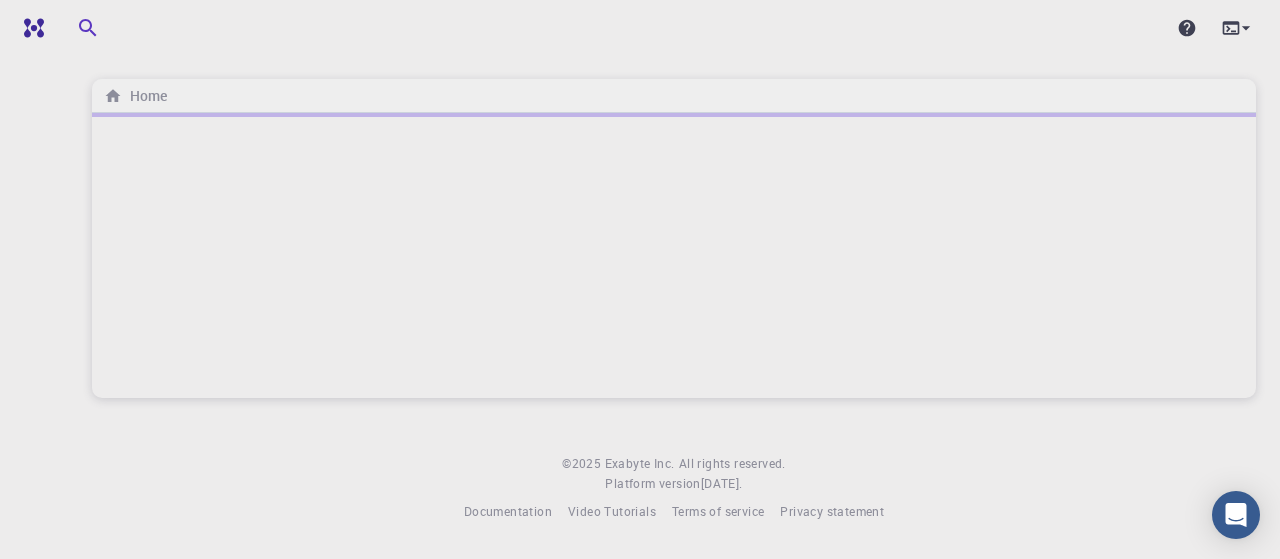scroll, scrollTop: 0, scrollLeft: 0, axis: both 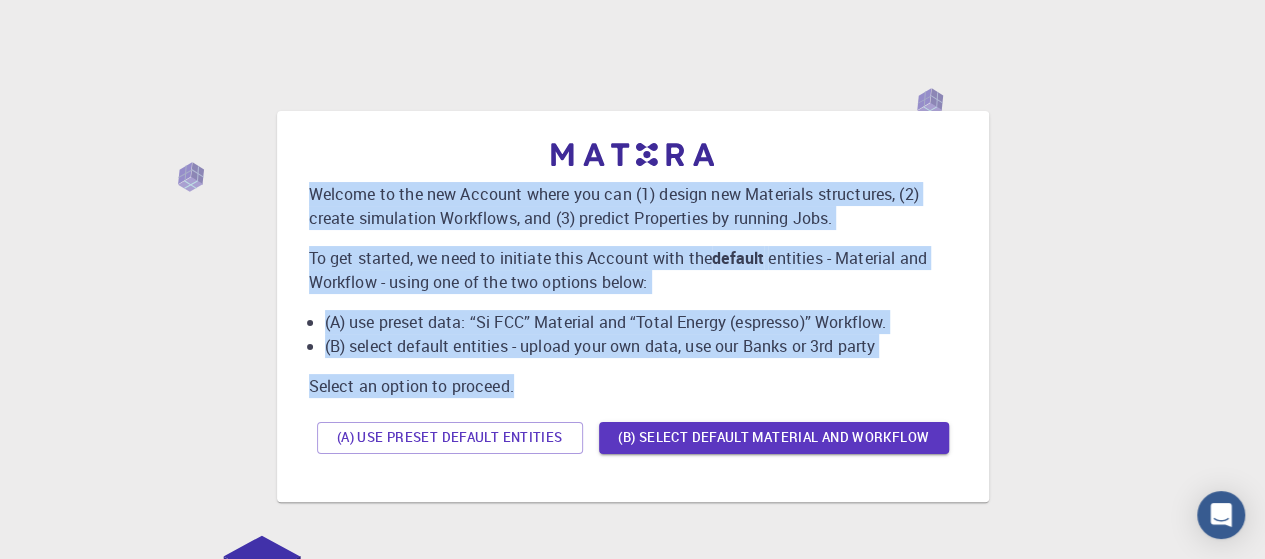 drag, startPoint x: 523, startPoint y: 393, endPoint x: 307, endPoint y: 197, distance: 291.67105 